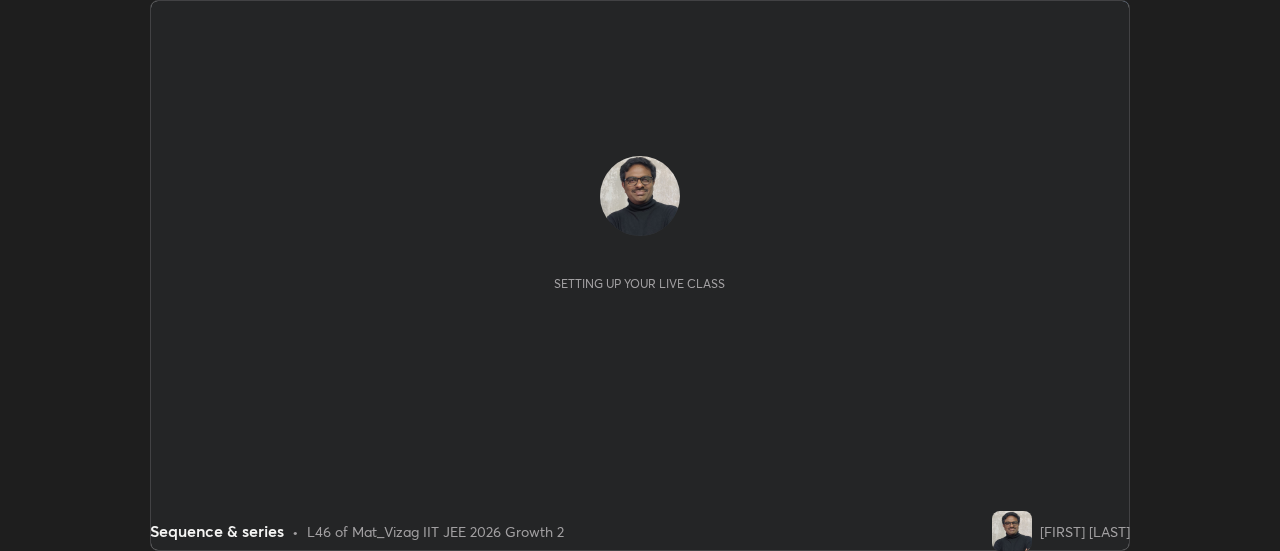 scroll, scrollTop: 0, scrollLeft: 0, axis: both 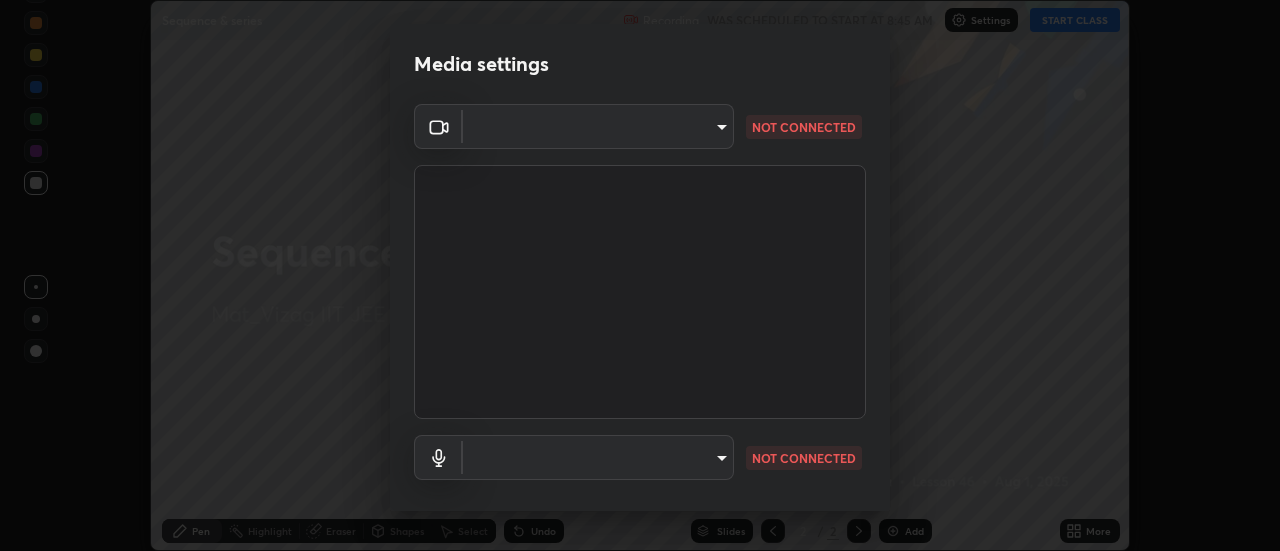 type on "c8d4d34ac1f352bb95d5f05a967dc34c6676a64432e358c7d9874fe1d0247c02" 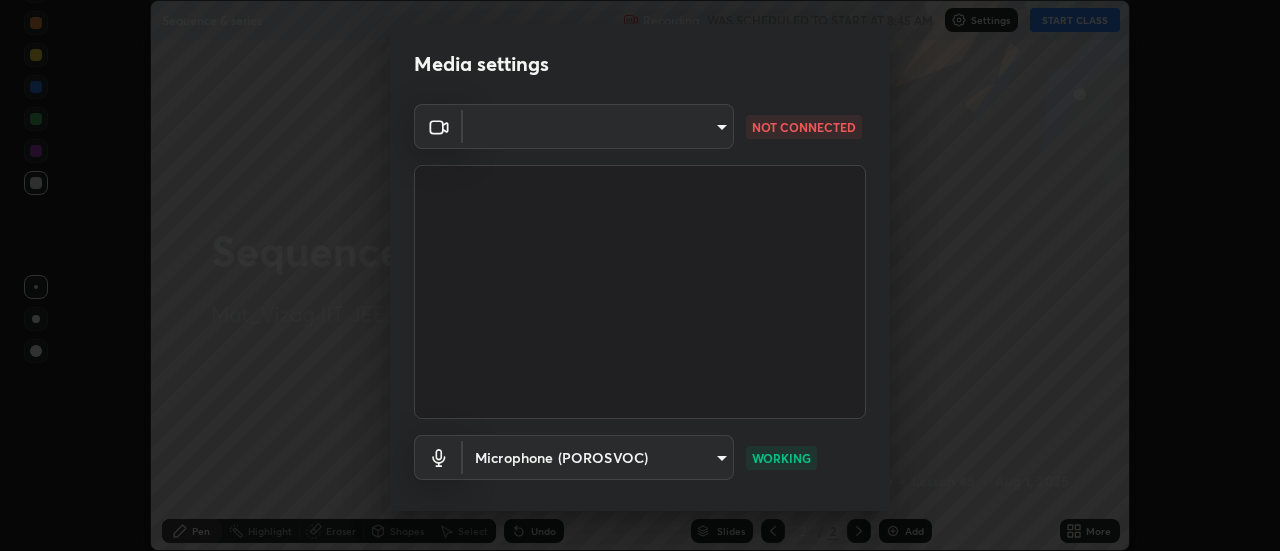 click on "Erase all Sequence & series Recording WAS SCHEDULED TO START AT 8:45 AM Settings START CLASS Setting up your live class Sequence & series • L46 of Mat_Vizag IIT JEE 2026 Growth 2 [FIRST] [LAST] Pen Highlight Eraser Shapes Select Undo Slides 2 / 2 Add More No doubts shared Encourage your learners to ask a doubt for better clarity Report an issue Reason for reporting Buffering Chat not working Audio - Video sync issue Educator video quality low ​ Attach an image Report Media settings ​ NOT CONNECTED Microphone (POROSVOC) WORKING 1 / 5 Next" at bounding box center [640, 275] 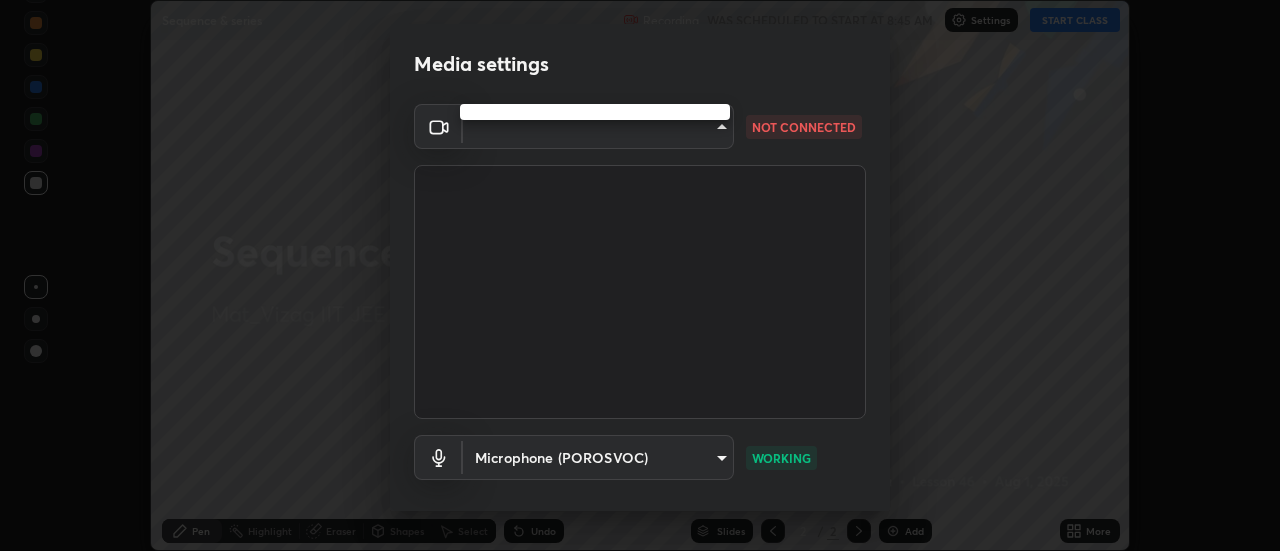 click at bounding box center [640, 275] 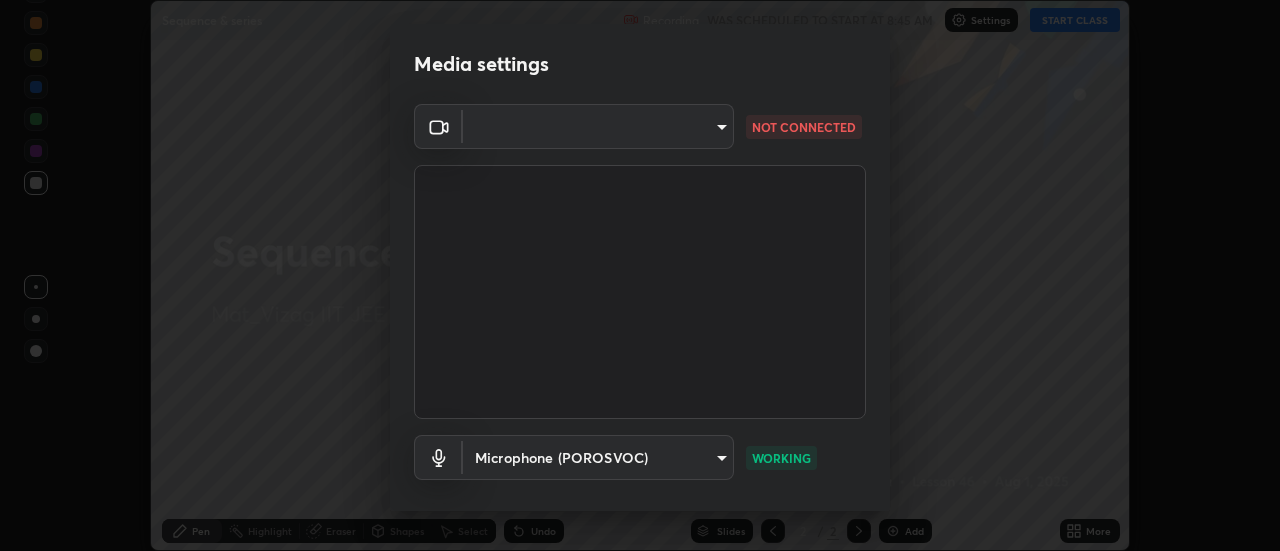 click on "Erase all Sequence & series Recording WAS SCHEDULED TO START AT 8:45 AM Settings START CLASS Setting up your live class Sequence & series • L46 of Mat_Vizag IIT JEE 2026 Growth 2 [FIRST] [LAST] Pen Highlight Eraser Shapes Select Undo Slides 2 / 2 Add More No doubts shared Encourage your learners to ask a doubt for better clarity Report an issue Reason for reporting Buffering Chat not working Audio - Video sync issue Educator video quality low ​ Attach an image Report Media settings ​ NOT CONNECTED Microphone (POROSVOC) WORKING 1 / 5 Next" at bounding box center (640, 275) 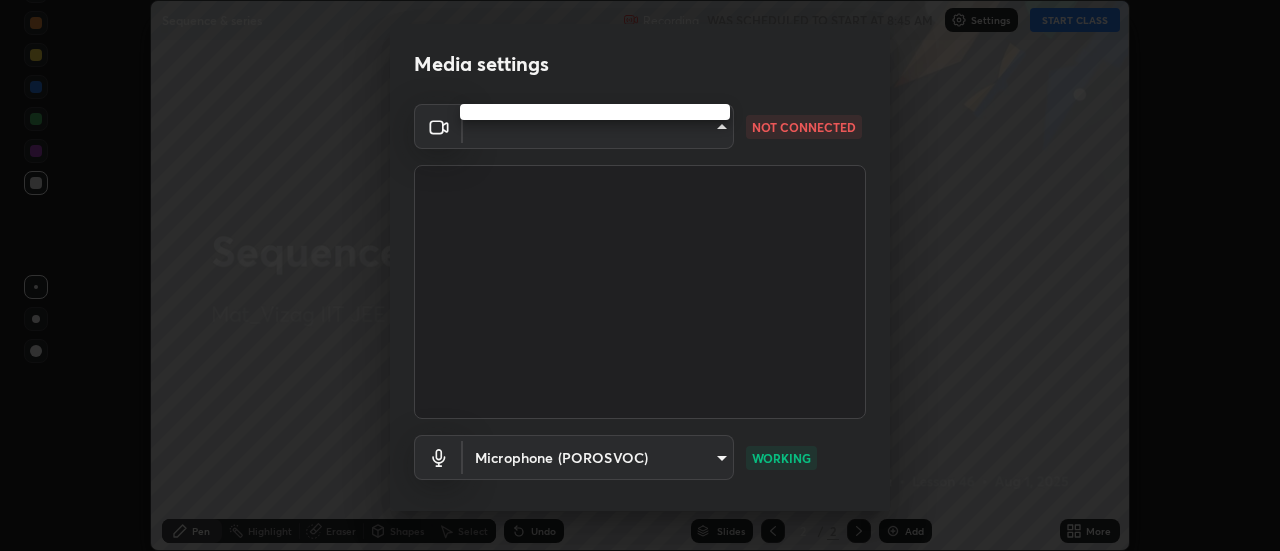 click at bounding box center (640, 275) 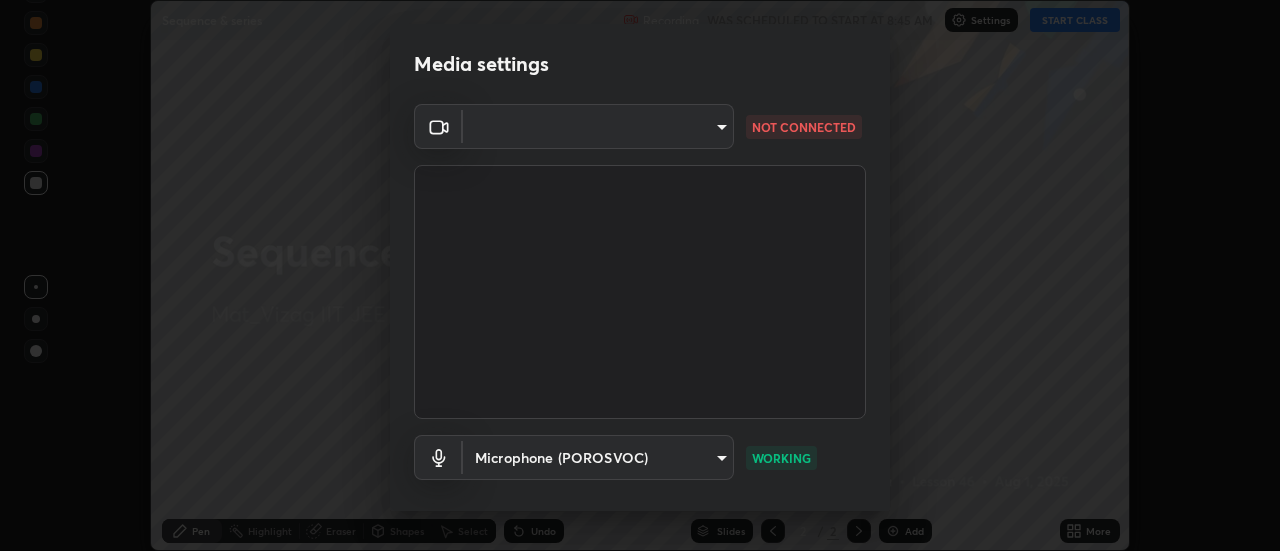 click on "Erase all Sequence & series Recording WAS SCHEDULED TO START AT 8:45 AM Settings START CLASS Setting up your live class Sequence & series • L46 of Mat_Vizag IIT JEE 2026 Growth 2 [FIRST] [LAST] Pen Highlight Eraser Shapes Select Undo Slides 2 / 2 Add More No doubts shared Encourage your learners to ask a doubt for better clarity Report an issue Reason for reporting Buffering Chat not working Audio - Video sync issue Educator video quality low ​ Attach an image Report Media settings ​ NOT CONNECTED Microphone (POROSVOC) WORKING 1 / 5 Next" at bounding box center [640, 275] 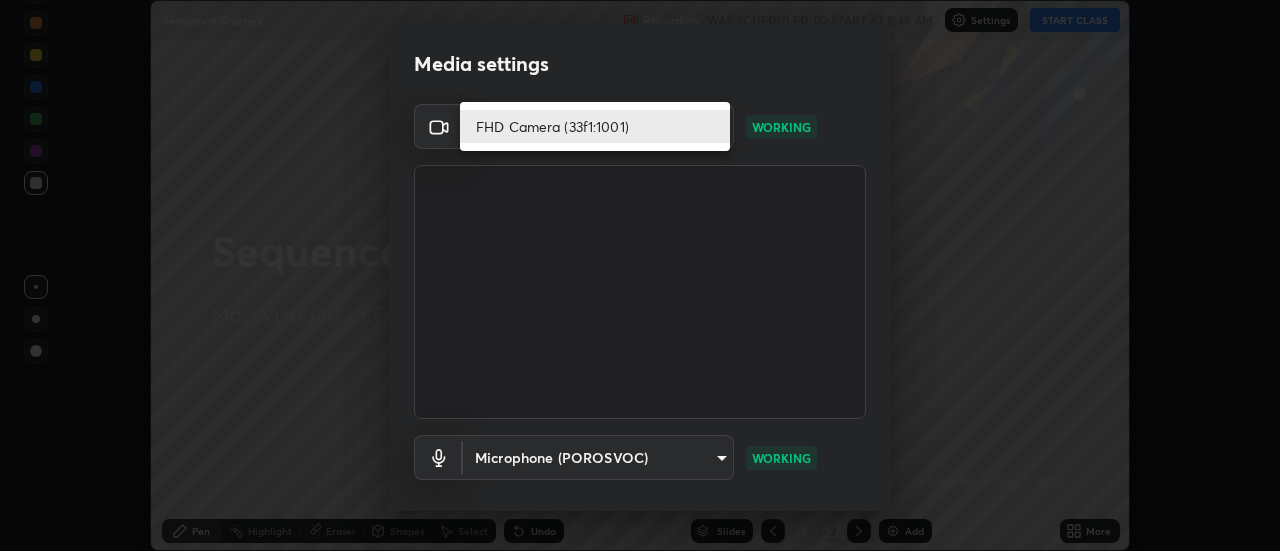 click on "FHD Camera (33f1:1001)" at bounding box center (595, 126) 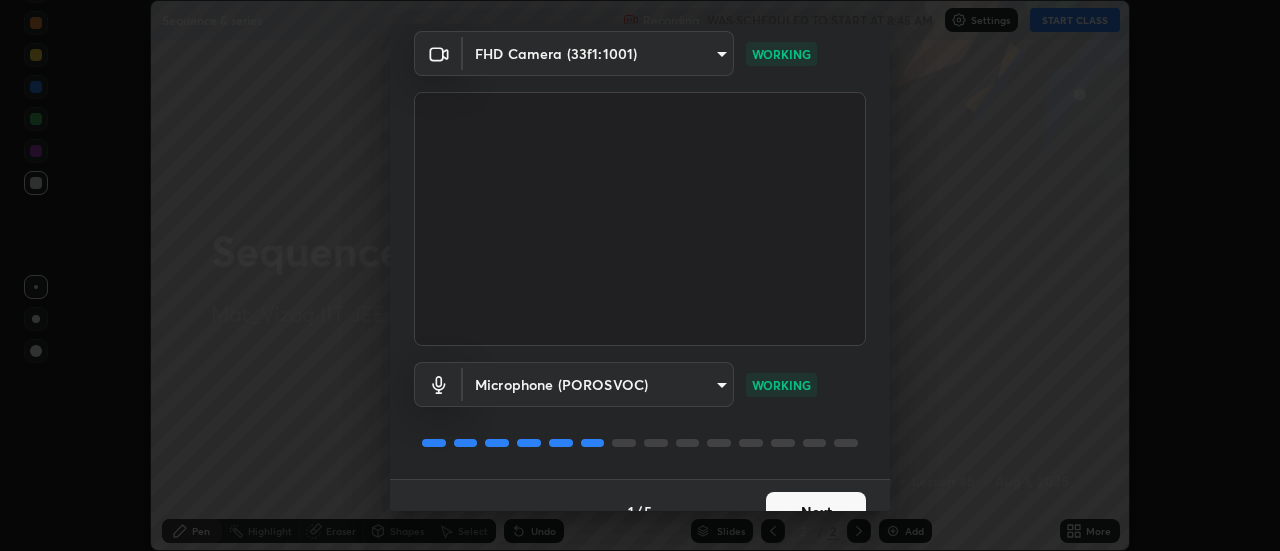 scroll, scrollTop: 105, scrollLeft: 0, axis: vertical 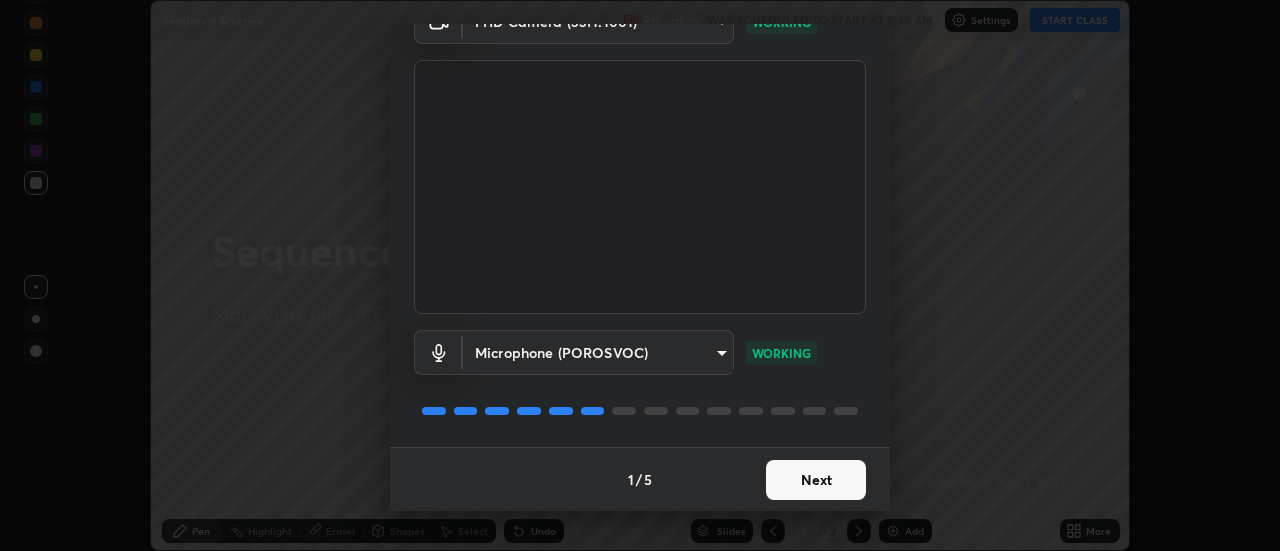 click on "Next" at bounding box center (816, 480) 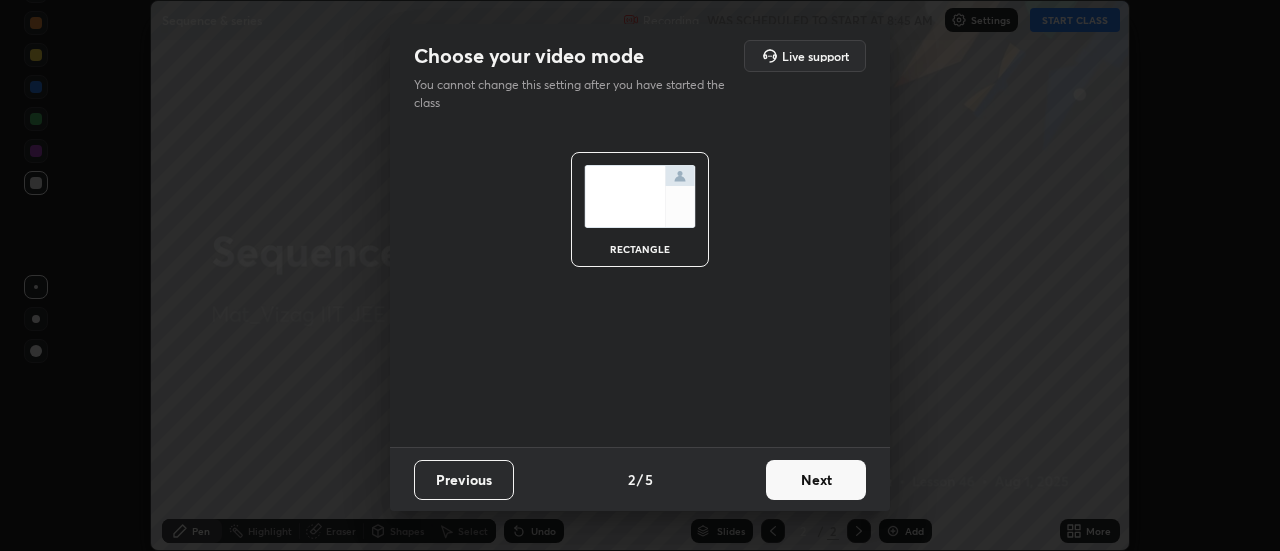 scroll, scrollTop: 0, scrollLeft: 0, axis: both 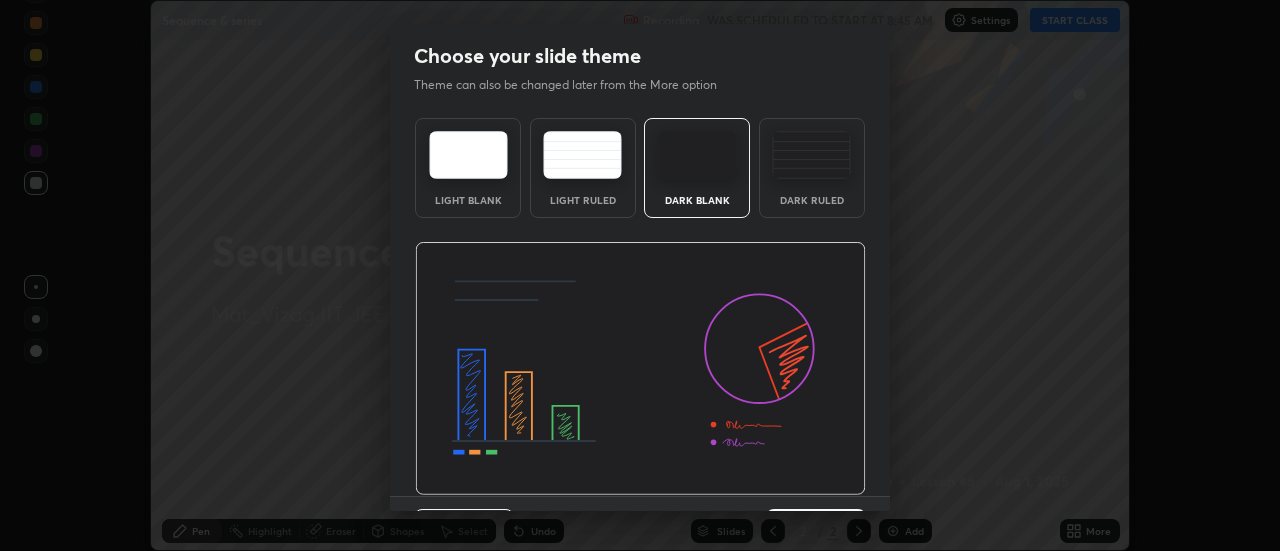 click on "Dark Ruled" at bounding box center (812, 168) 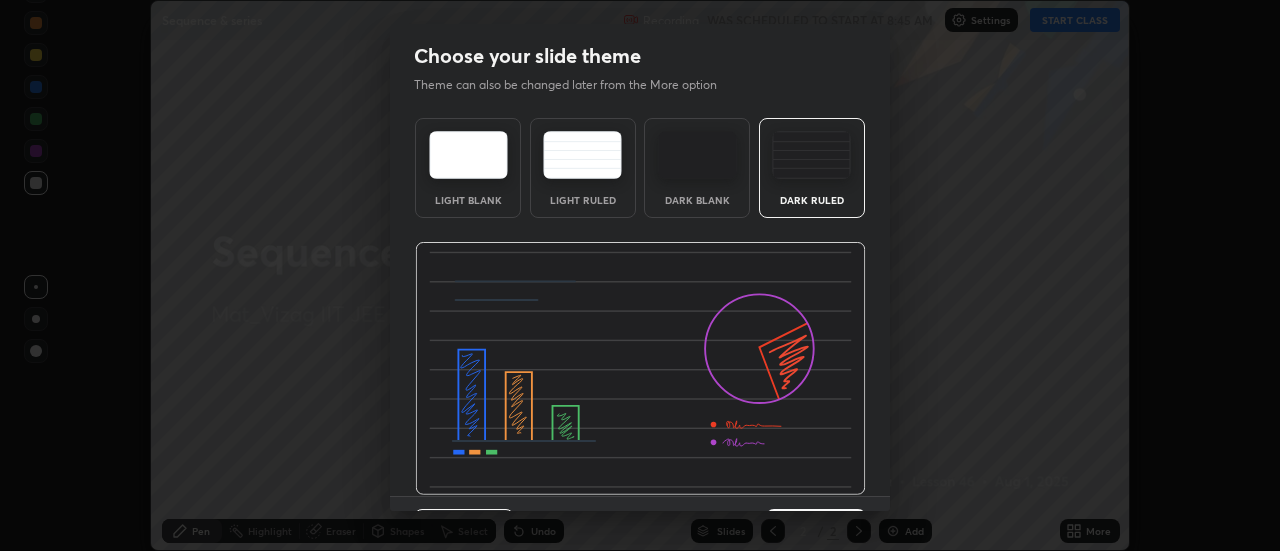 scroll, scrollTop: 49, scrollLeft: 0, axis: vertical 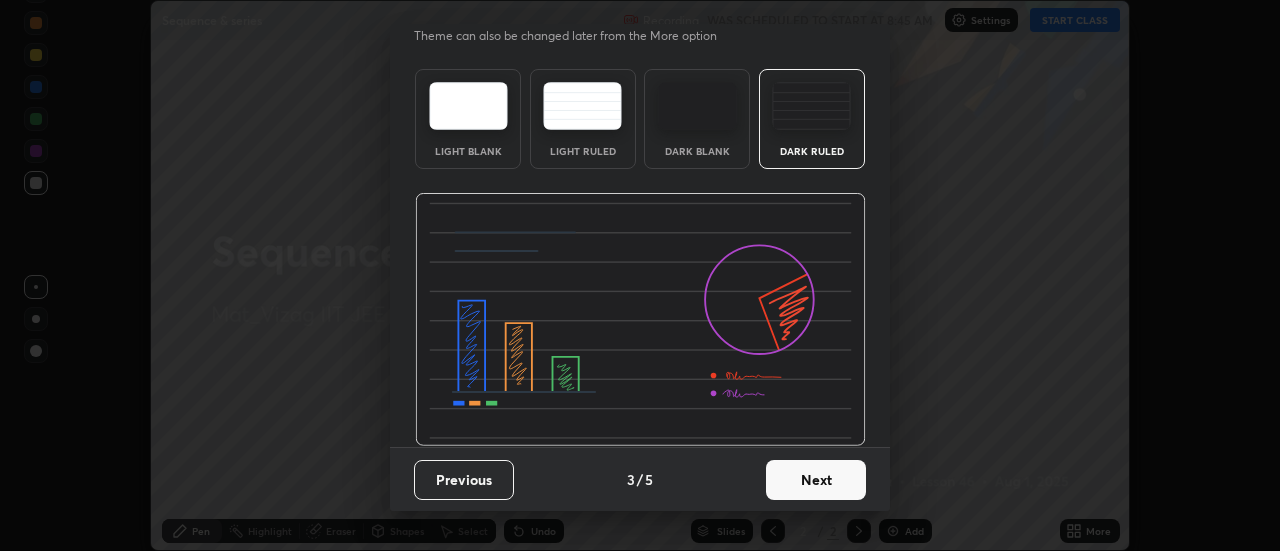 click on "Next" at bounding box center (816, 480) 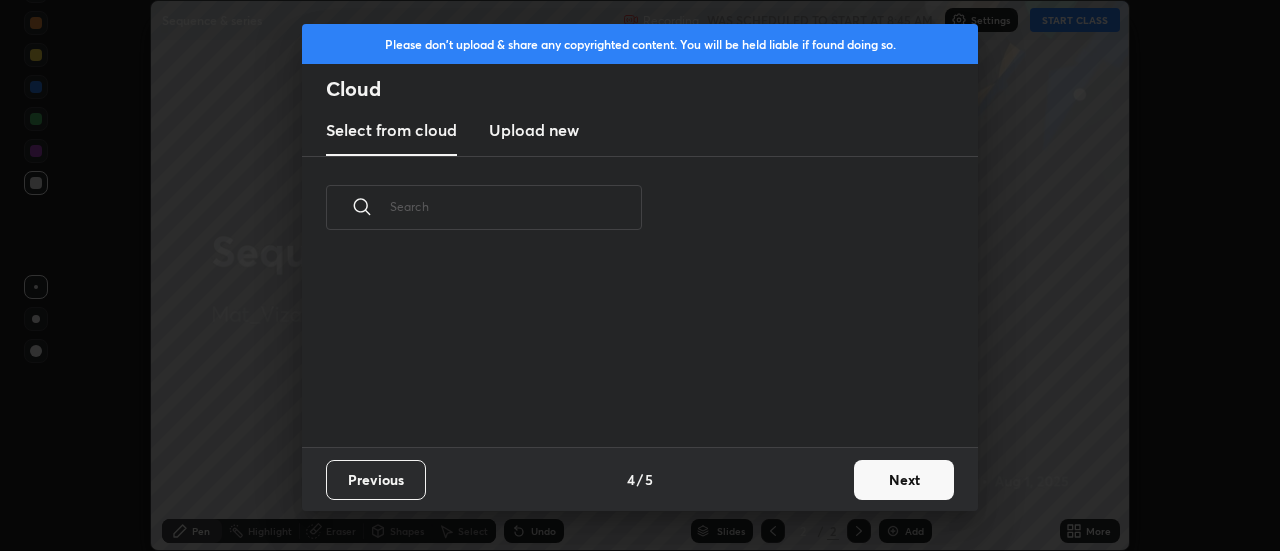 scroll, scrollTop: 0, scrollLeft: 0, axis: both 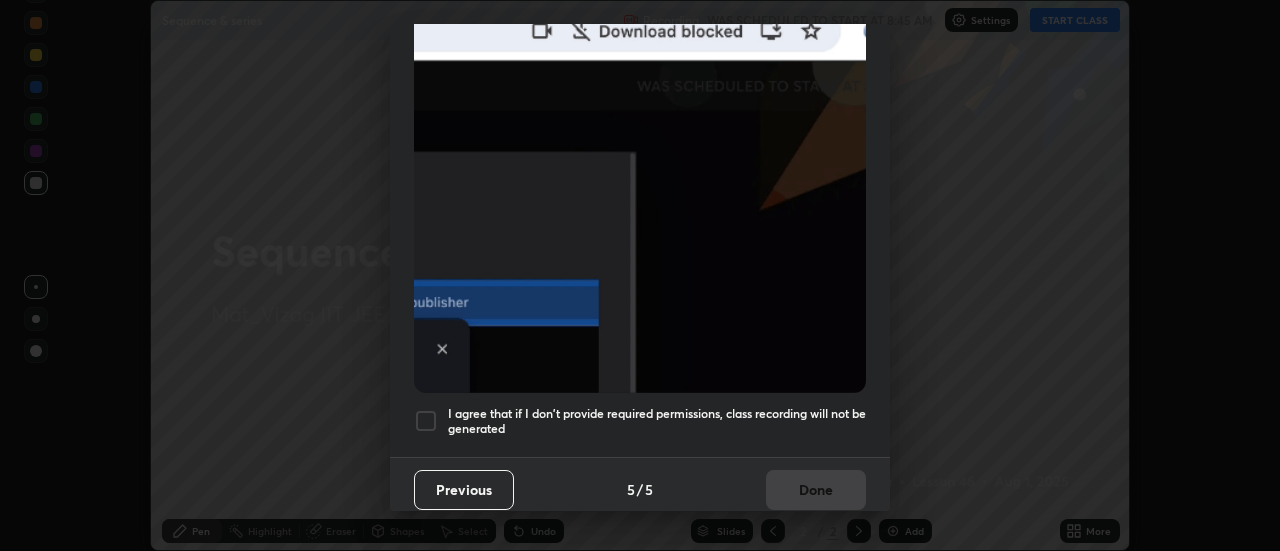 click on "I agree that if I don't provide required permissions, class recording will not be generated" at bounding box center [657, 421] 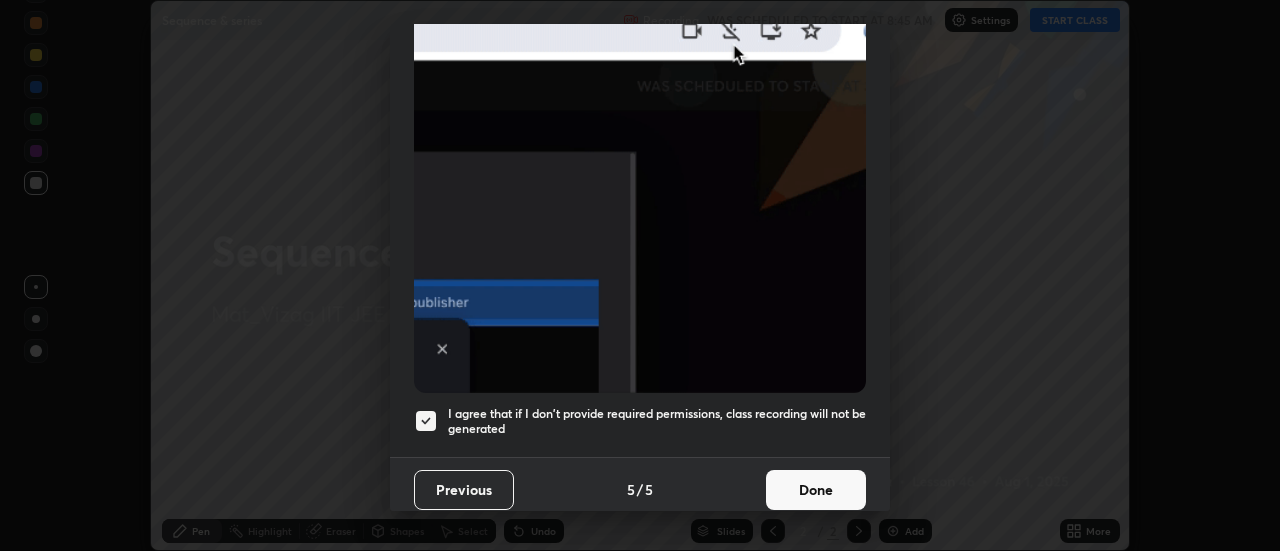 click on "Done" at bounding box center [816, 490] 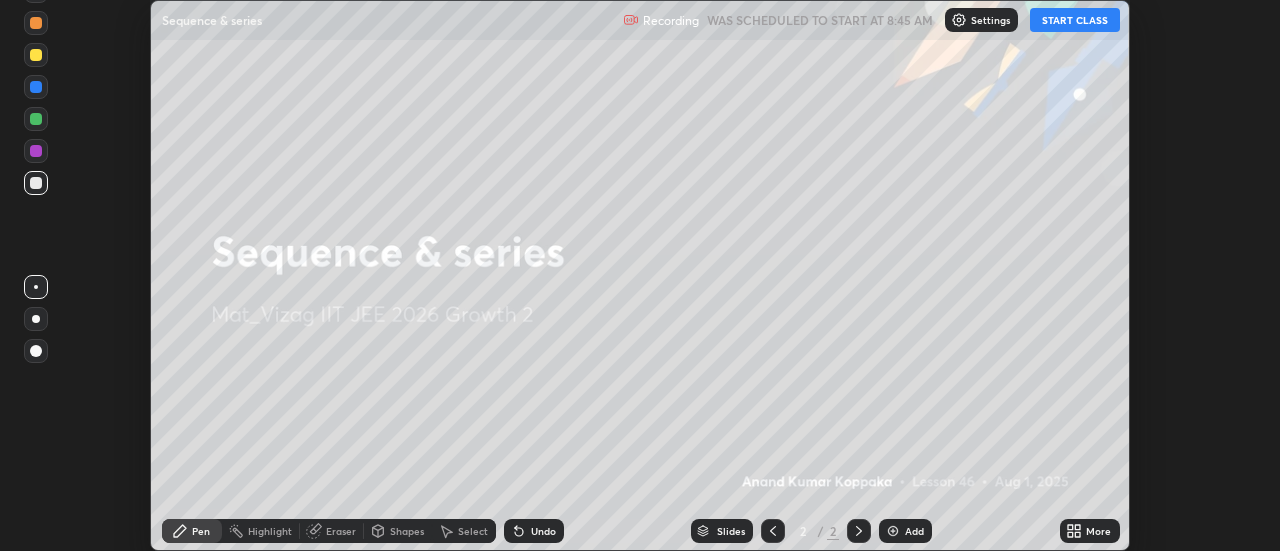 click on "START CLASS" at bounding box center [1075, 20] 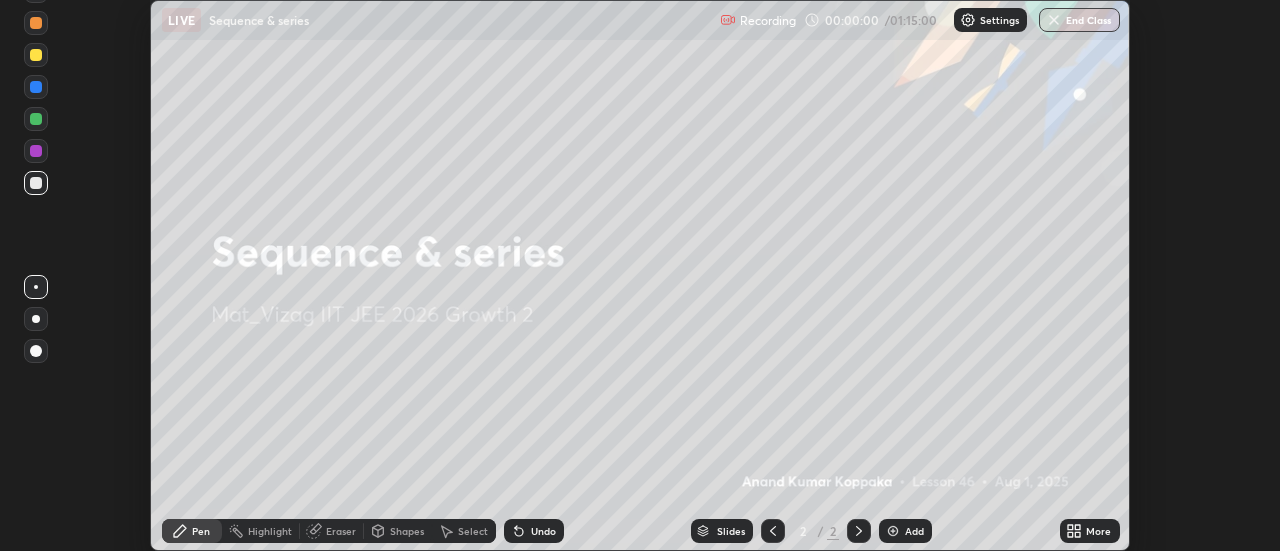 click 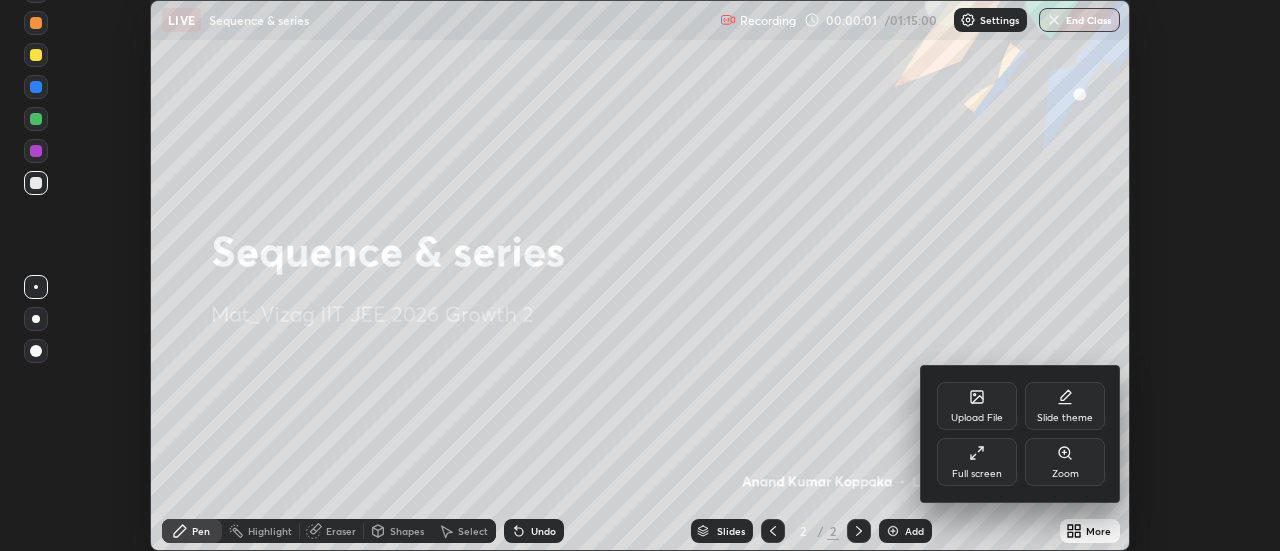 click on "Full screen" at bounding box center [977, 462] 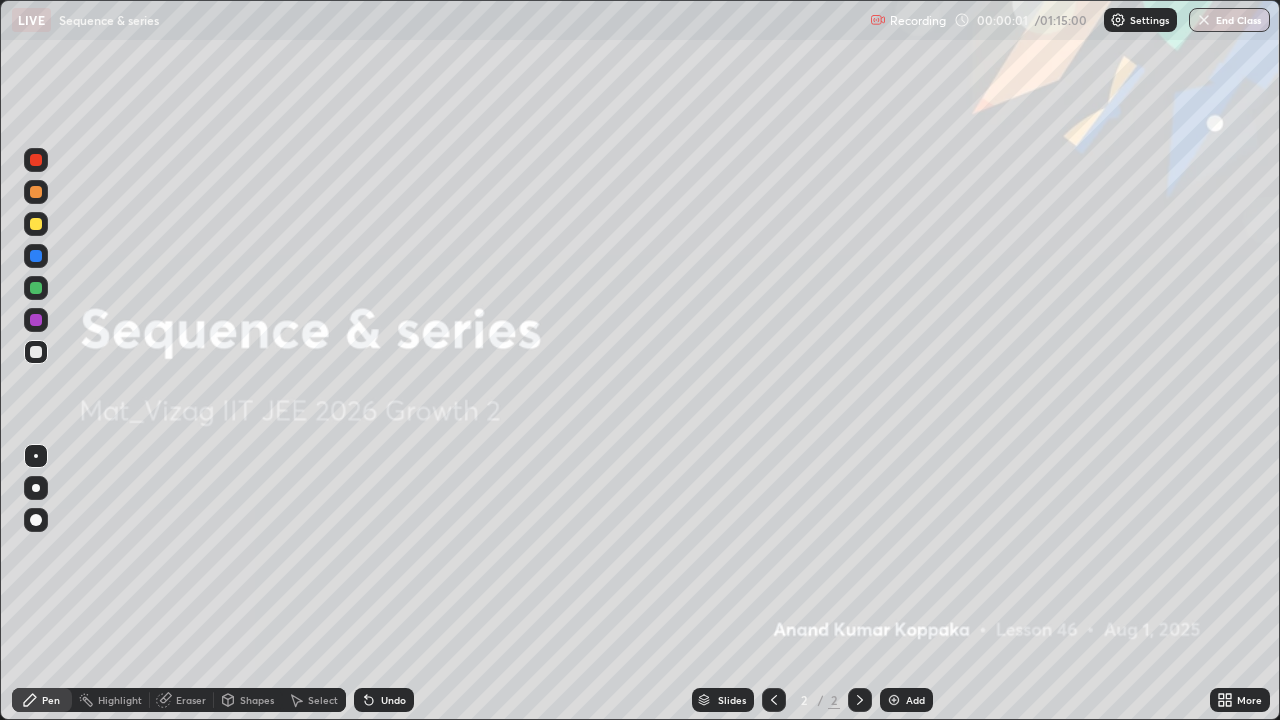 scroll, scrollTop: 99280, scrollLeft: 98720, axis: both 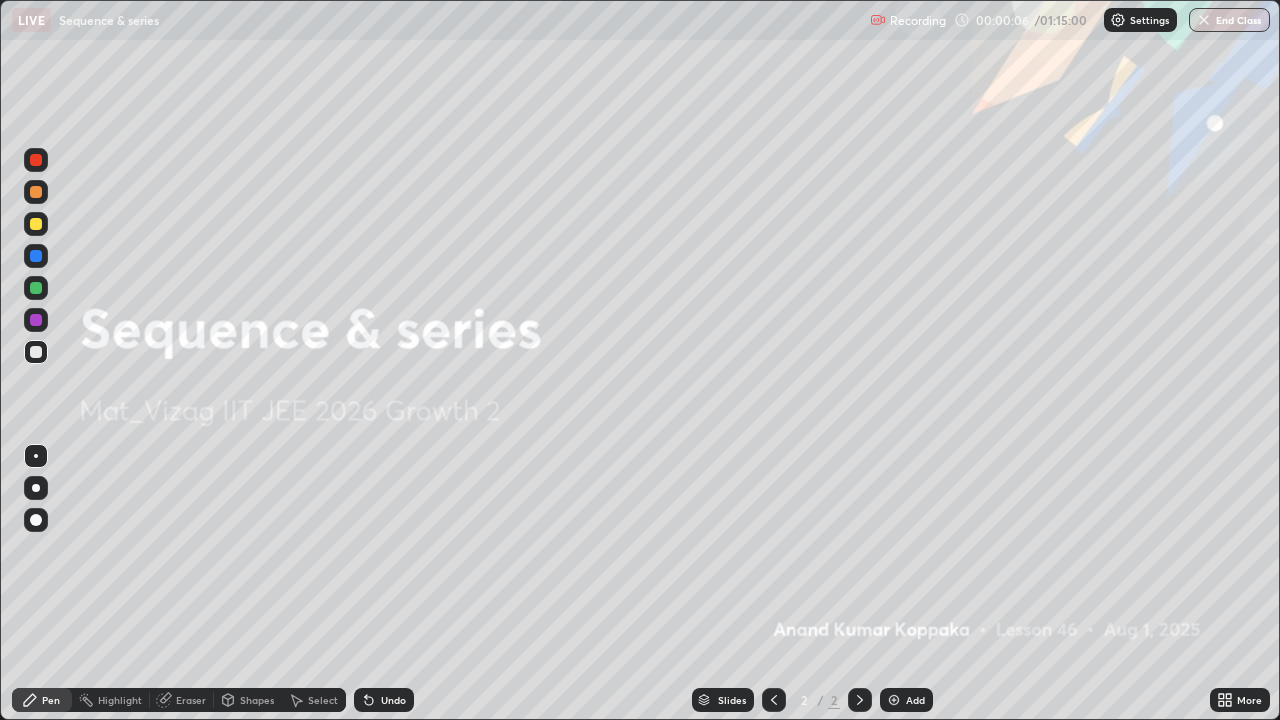 click at bounding box center [36, 488] 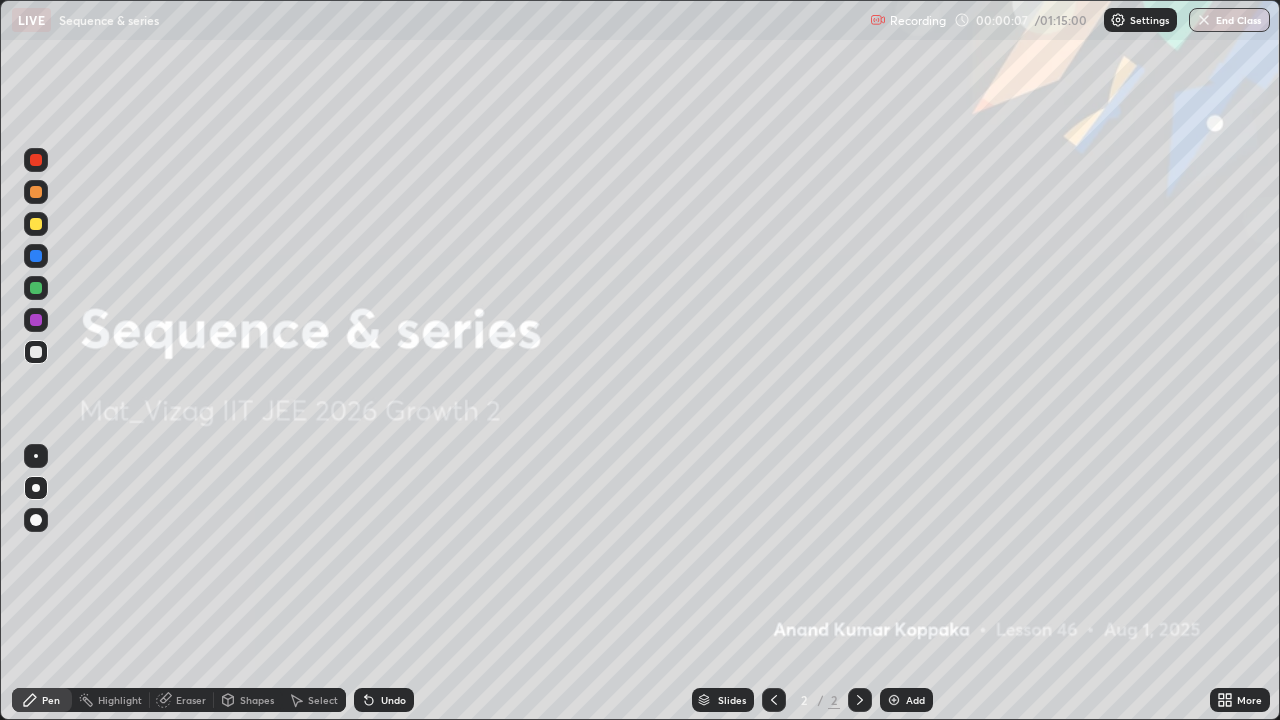 click at bounding box center [36, 192] 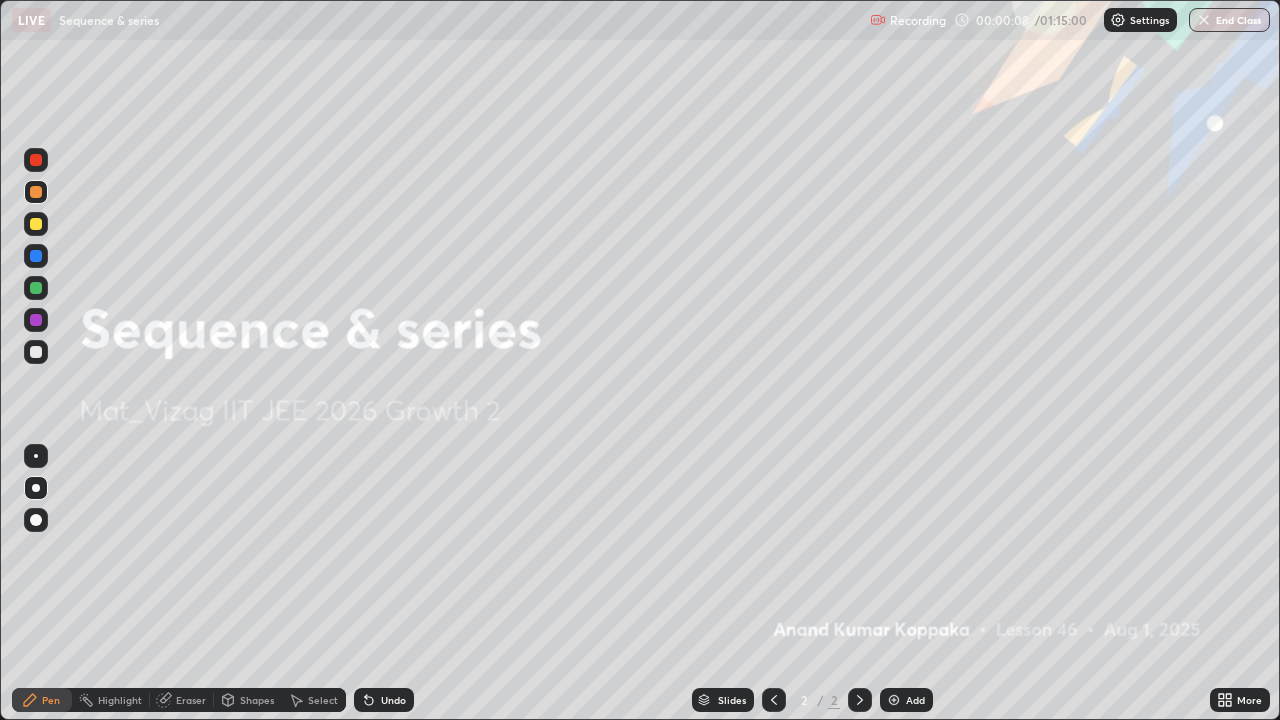 click on "Add" at bounding box center (915, 700) 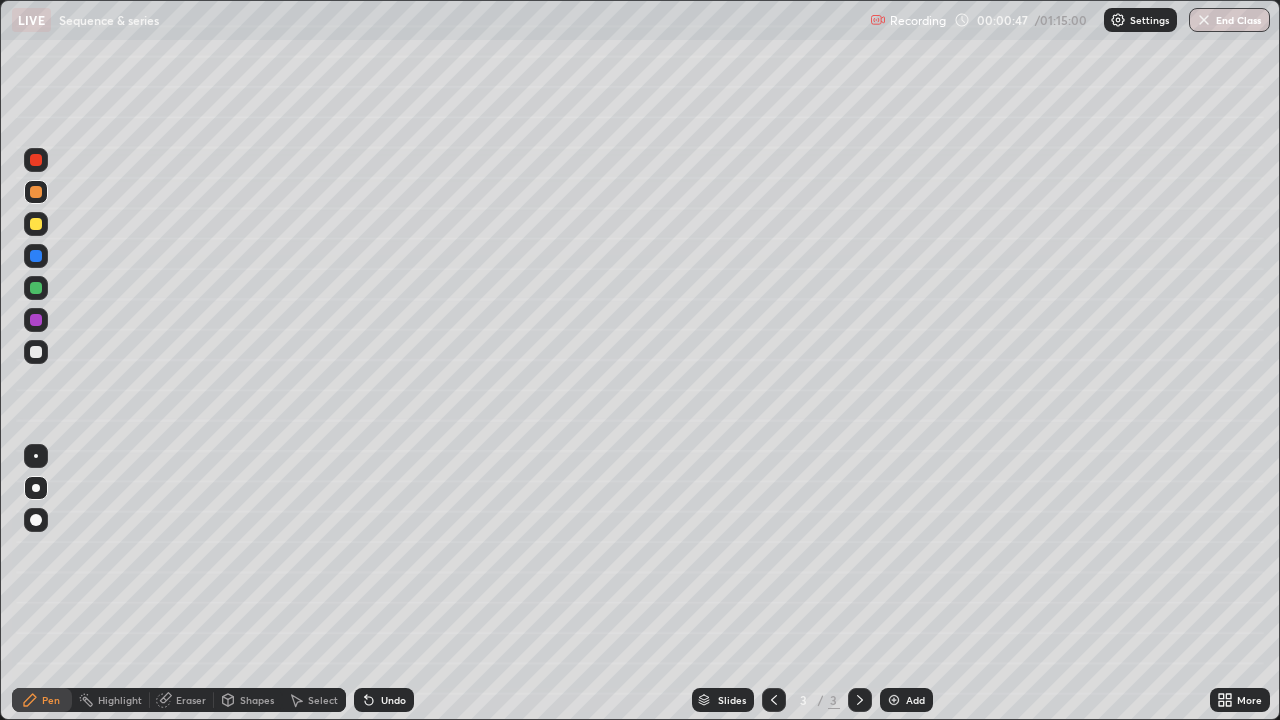 click at bounding box center [36, 352] 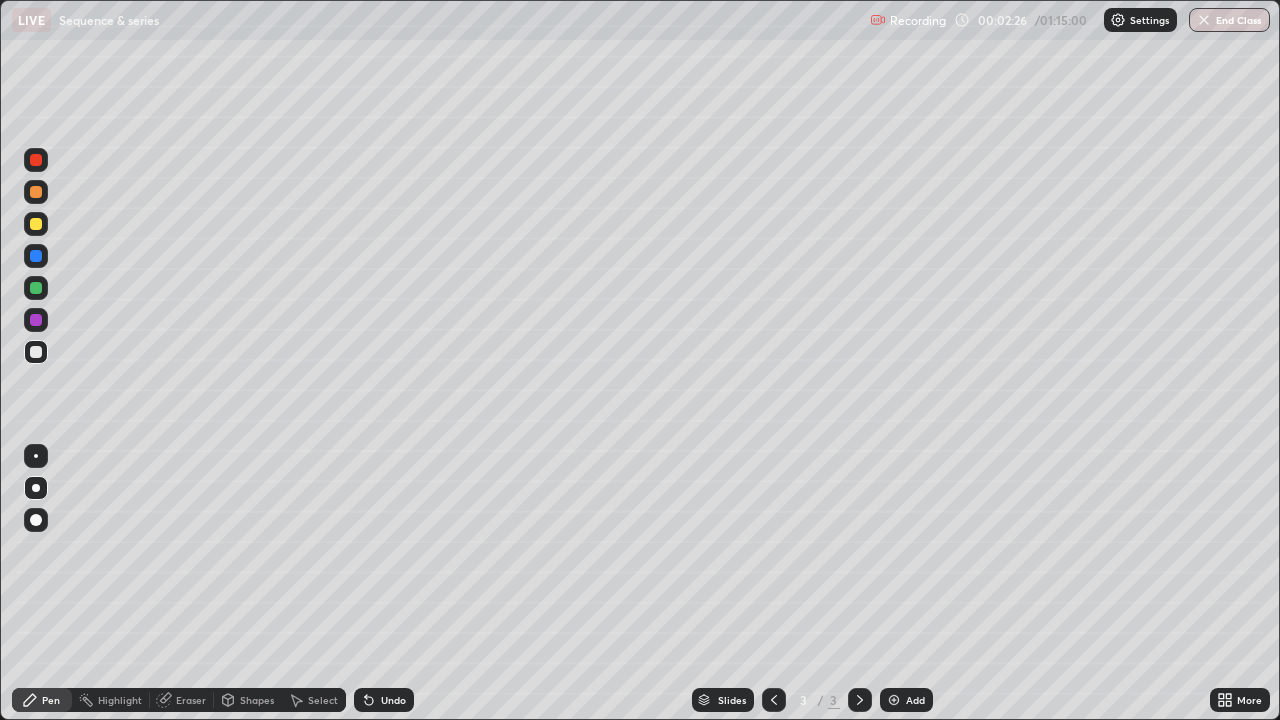 click on "Eraser" at bounding box center [191, 700] 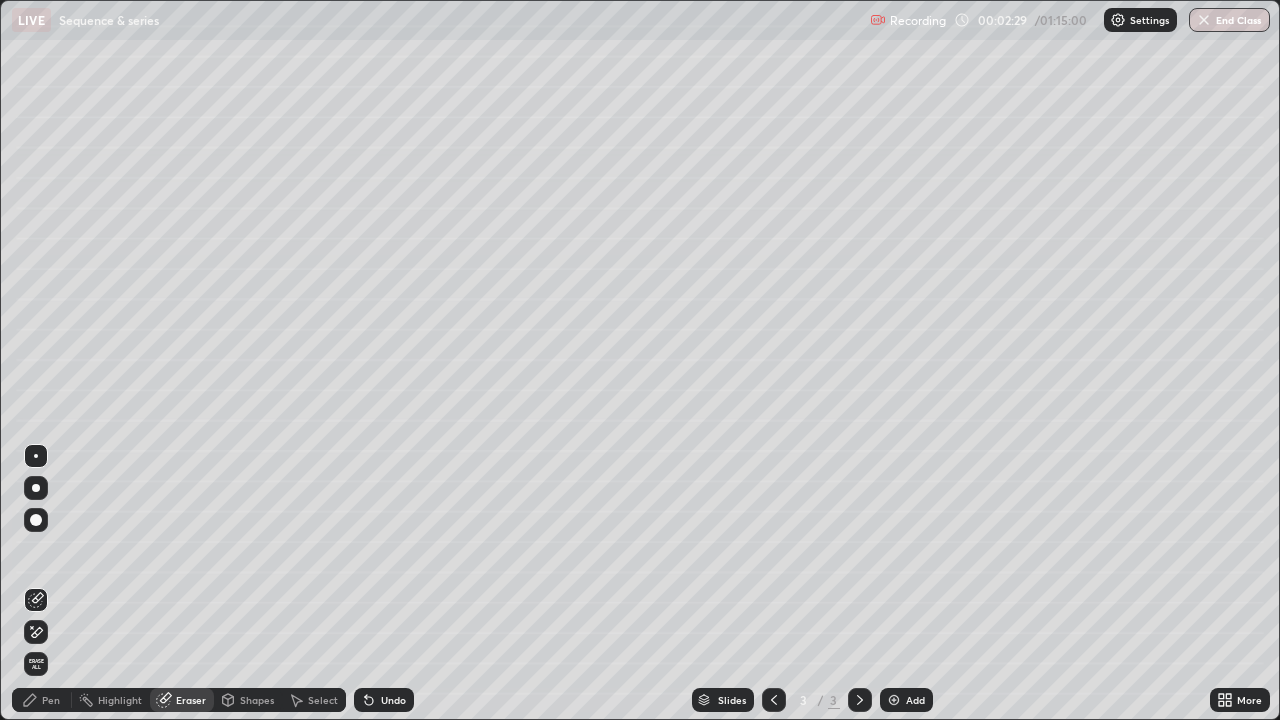 click on "Pen" at bounding box center (42, 700) 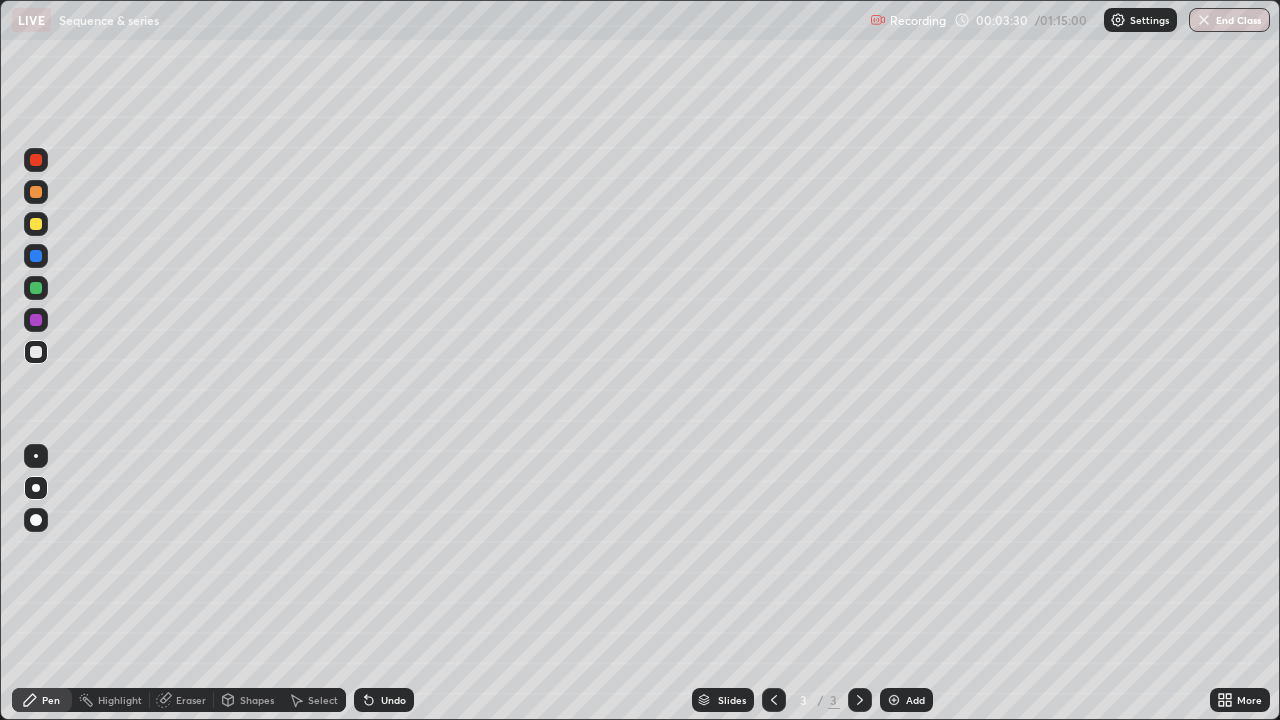 click on "Eraser" at bounding box center [191, 700] 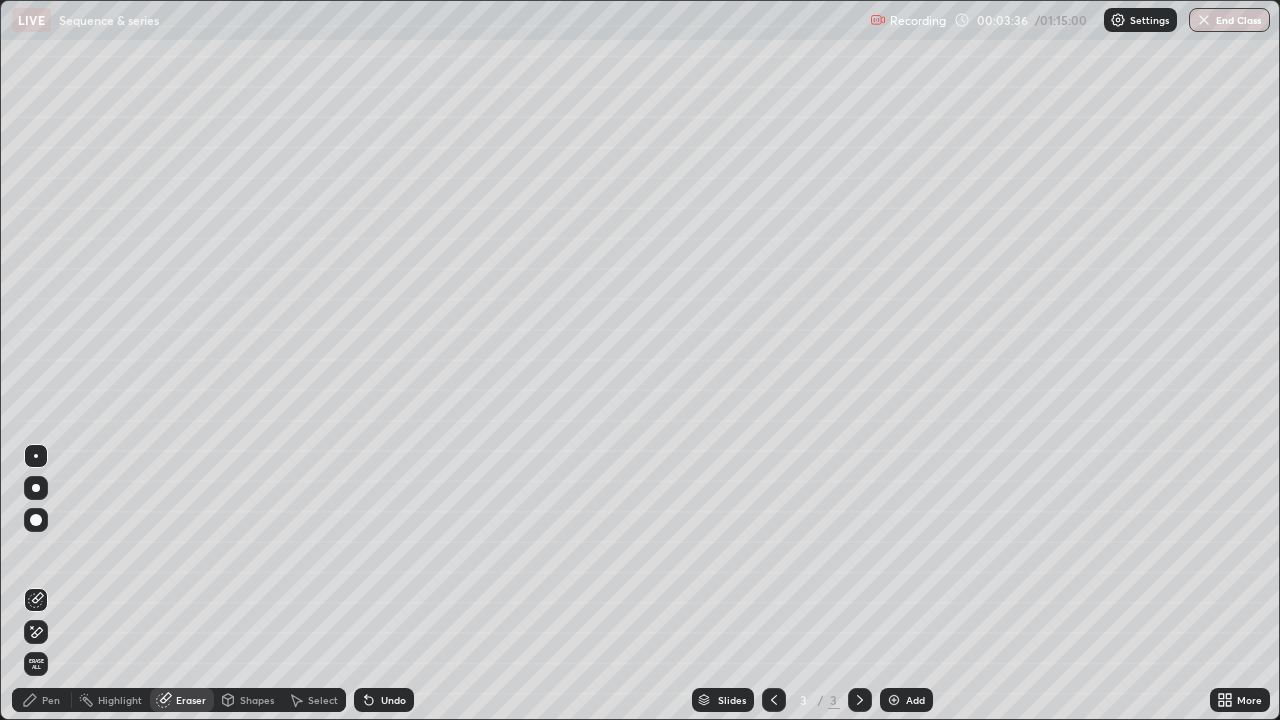 click on "Pen" at bounding box center [42, 700] 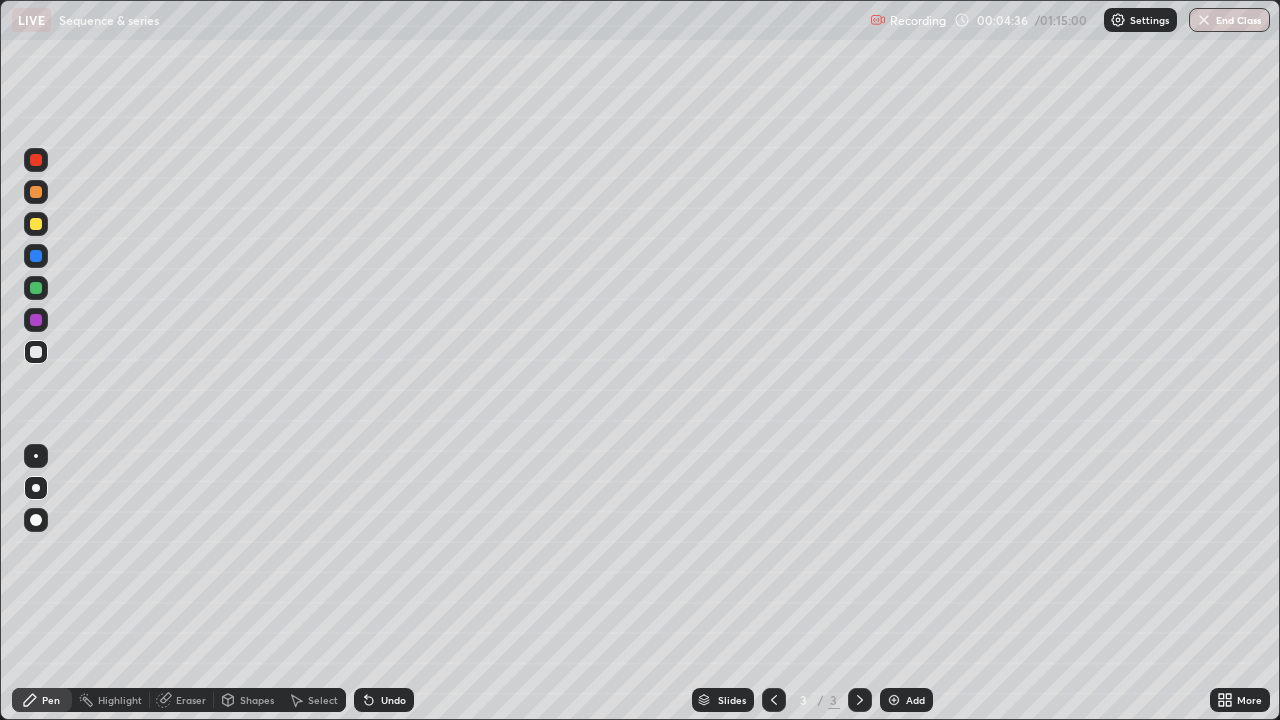 click on "Undo" at bounding box center [393, 700] 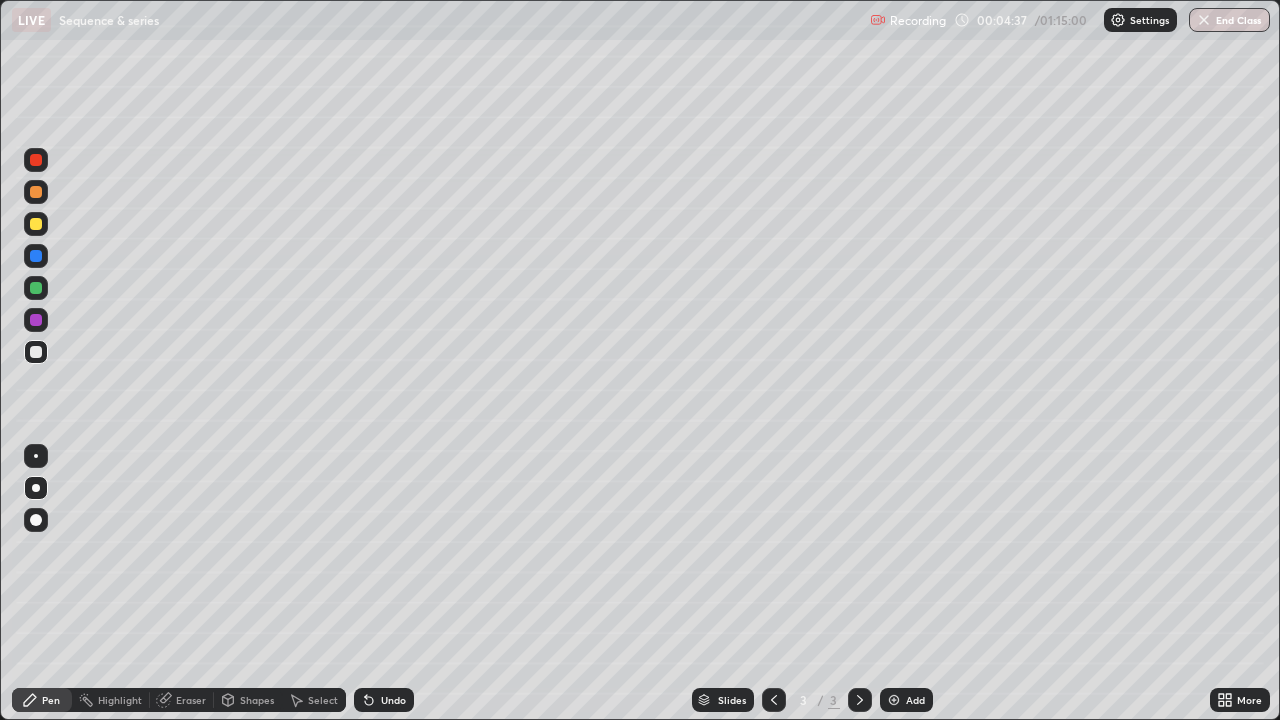 click on "Undo" at bounding box center (384, 700) 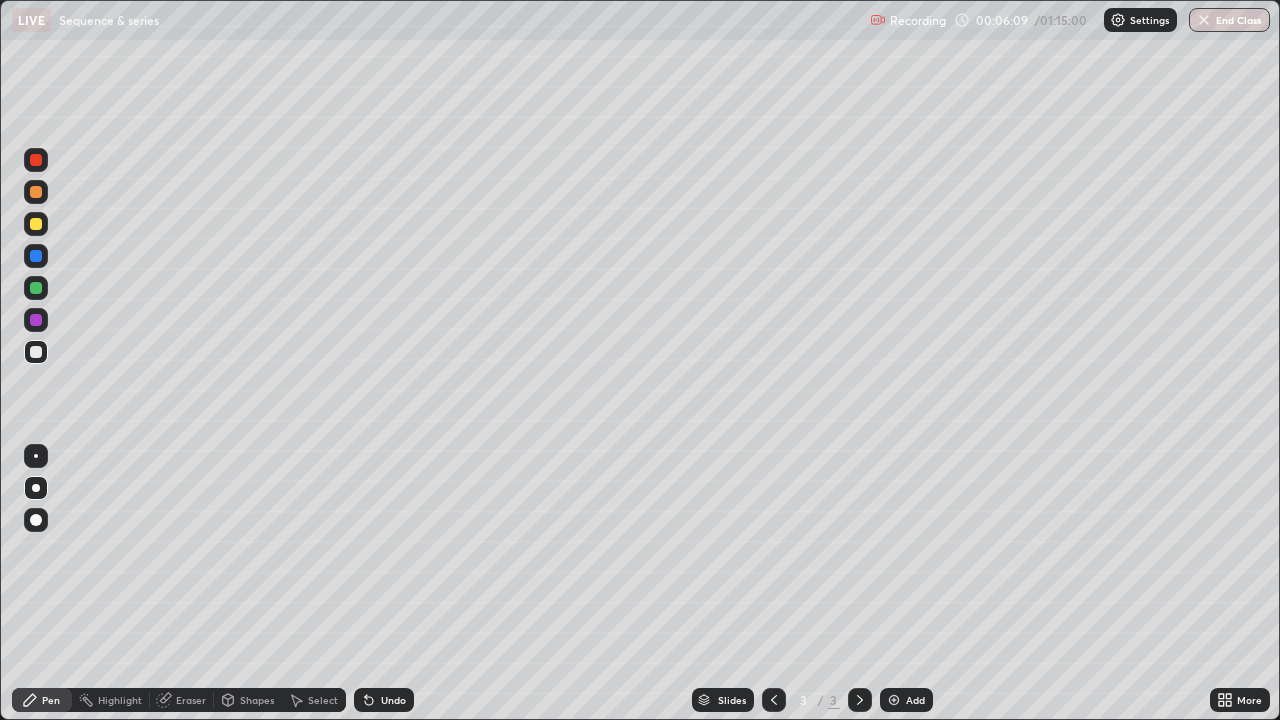 click on "Add" at bounding box center [915, 700] 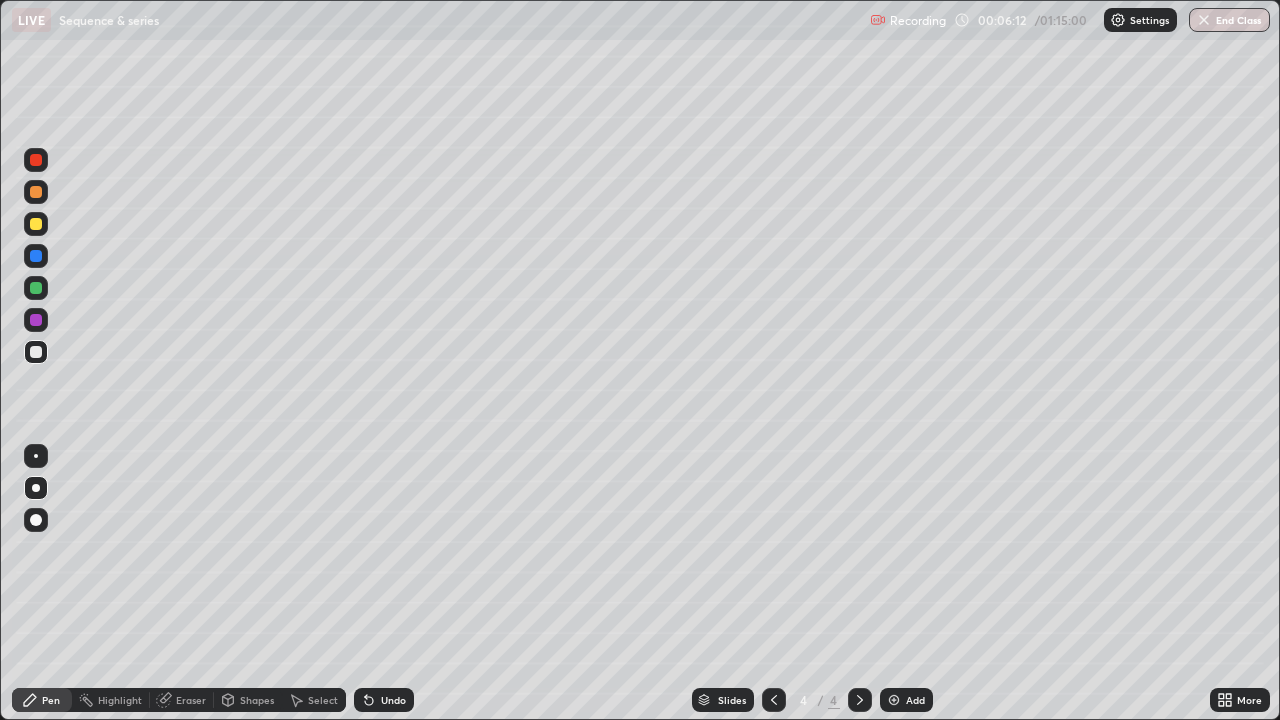 click at bounding box center [36, 224] 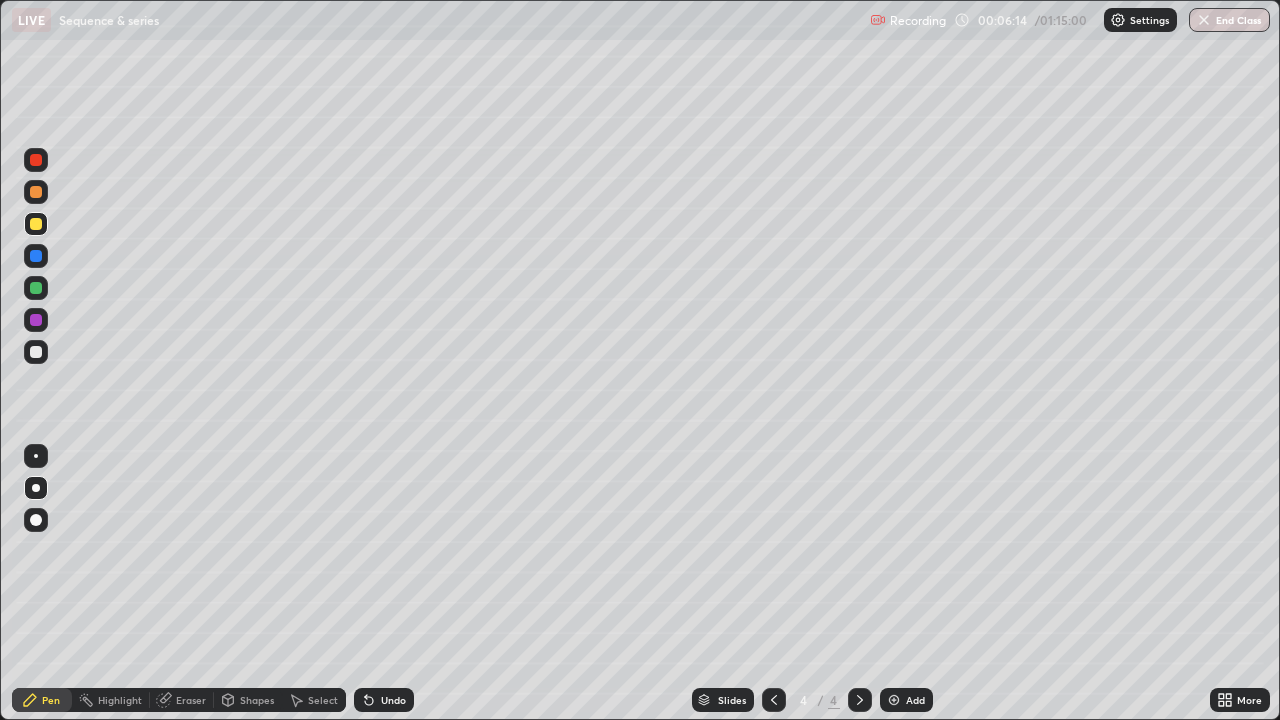 click 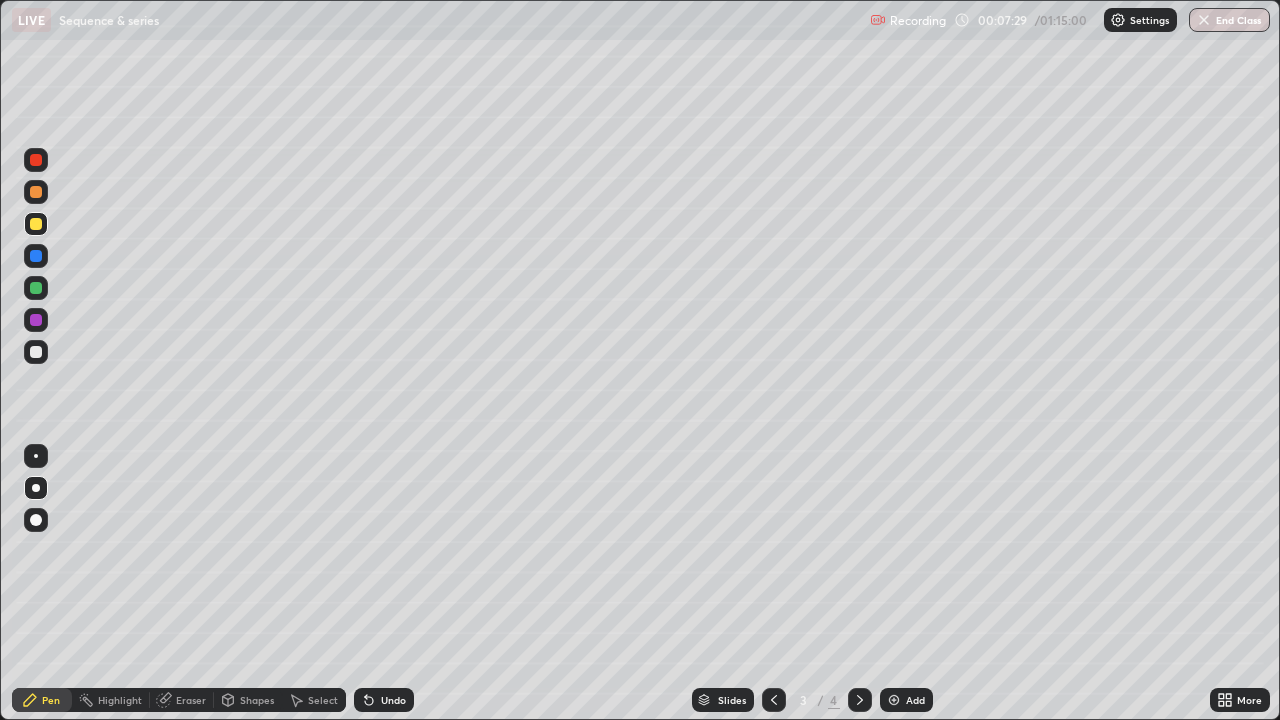 click on "Add" at bounding box center (915, 700) 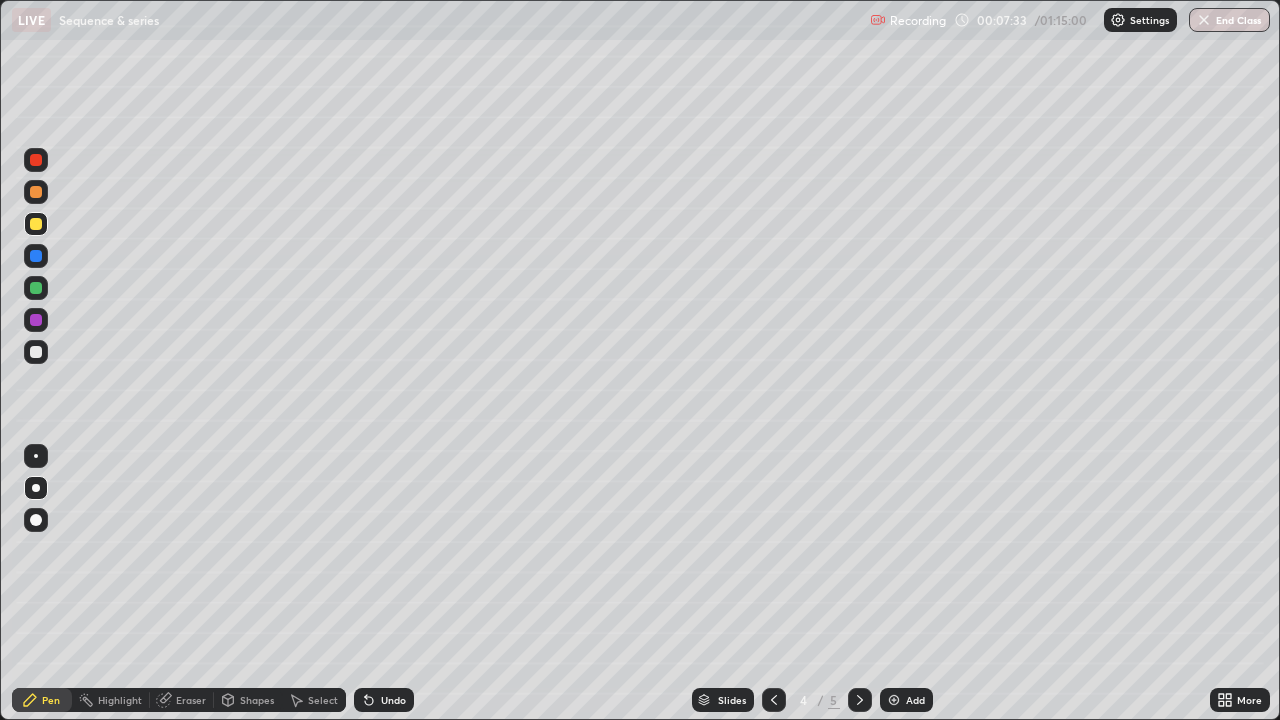 click at bounding box center (36, 352) 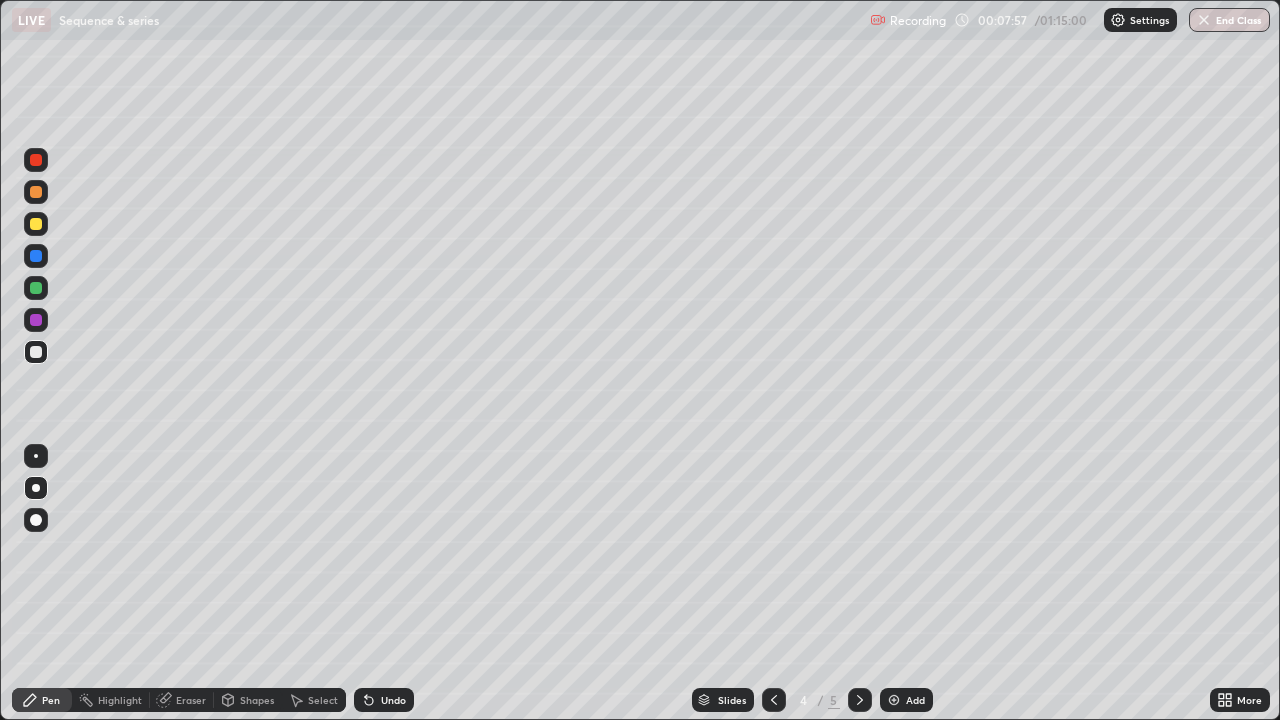 click on "Undo" at bounding box center [384, 700] 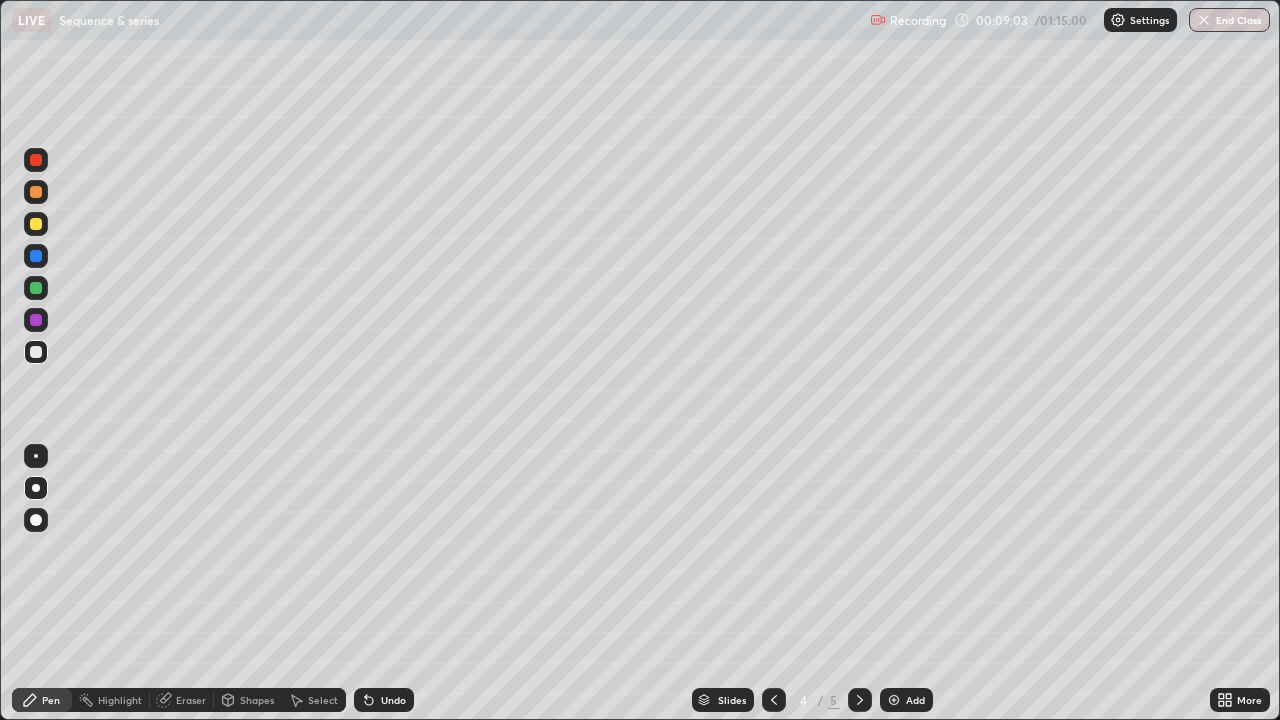 click at bounding box center (36, 320) 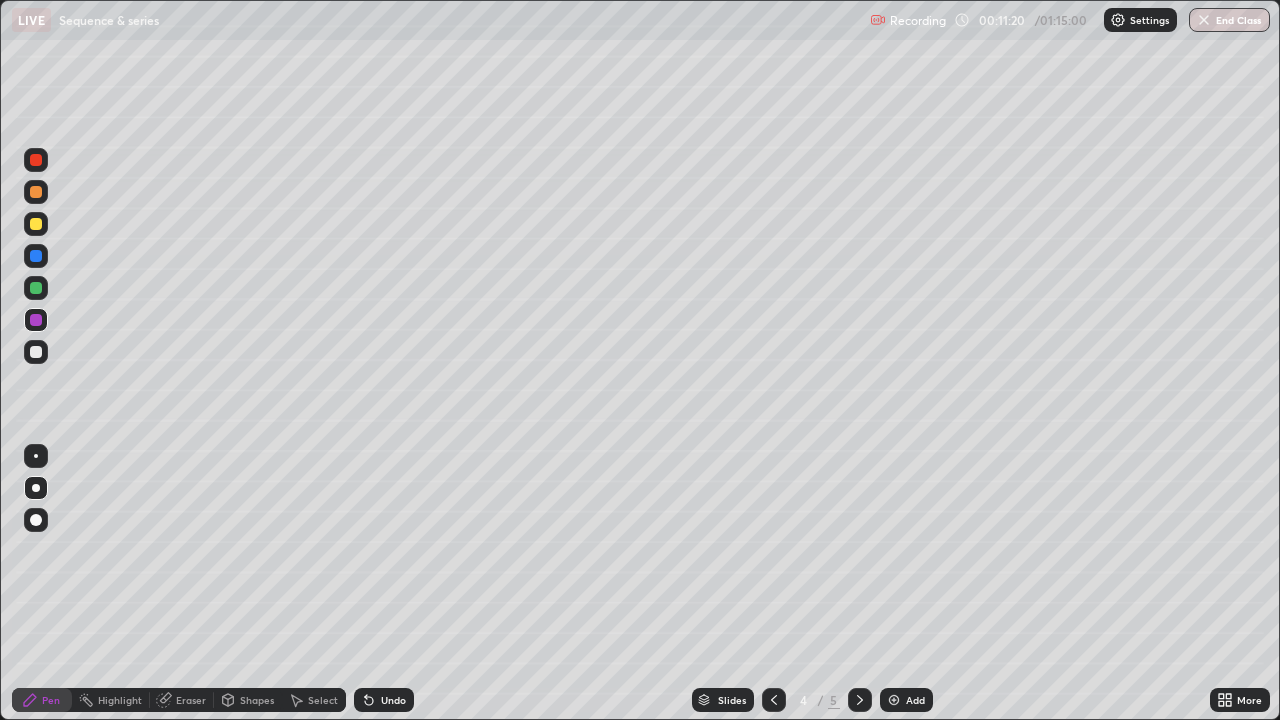 click at bounding box center [36, 352] 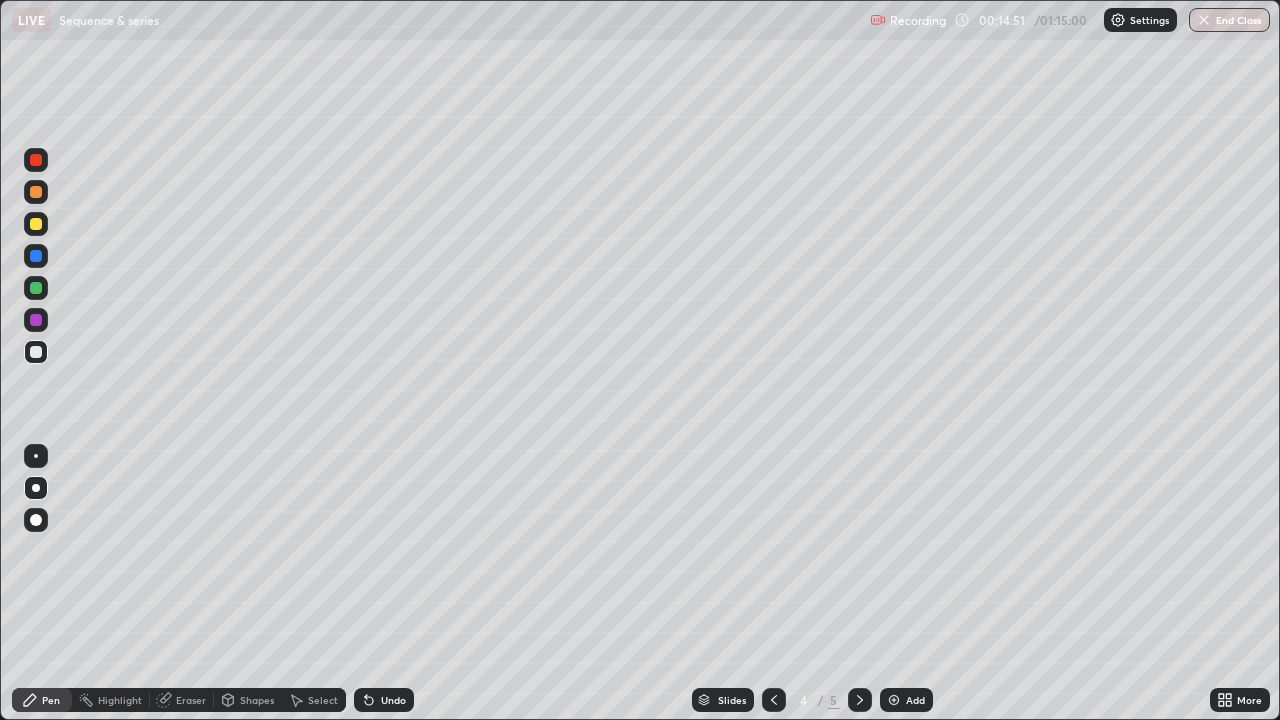 click on "Add" at bounding box center [915, 700] 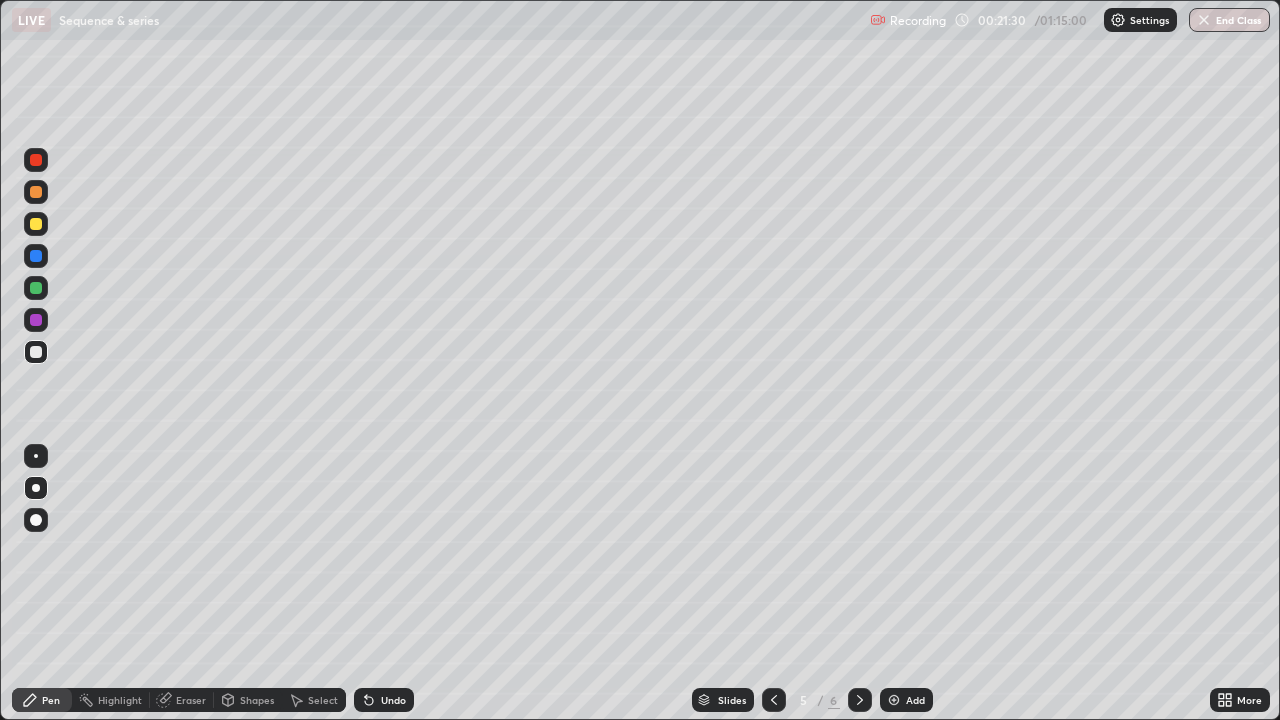 click at bounding box center [36, 224] 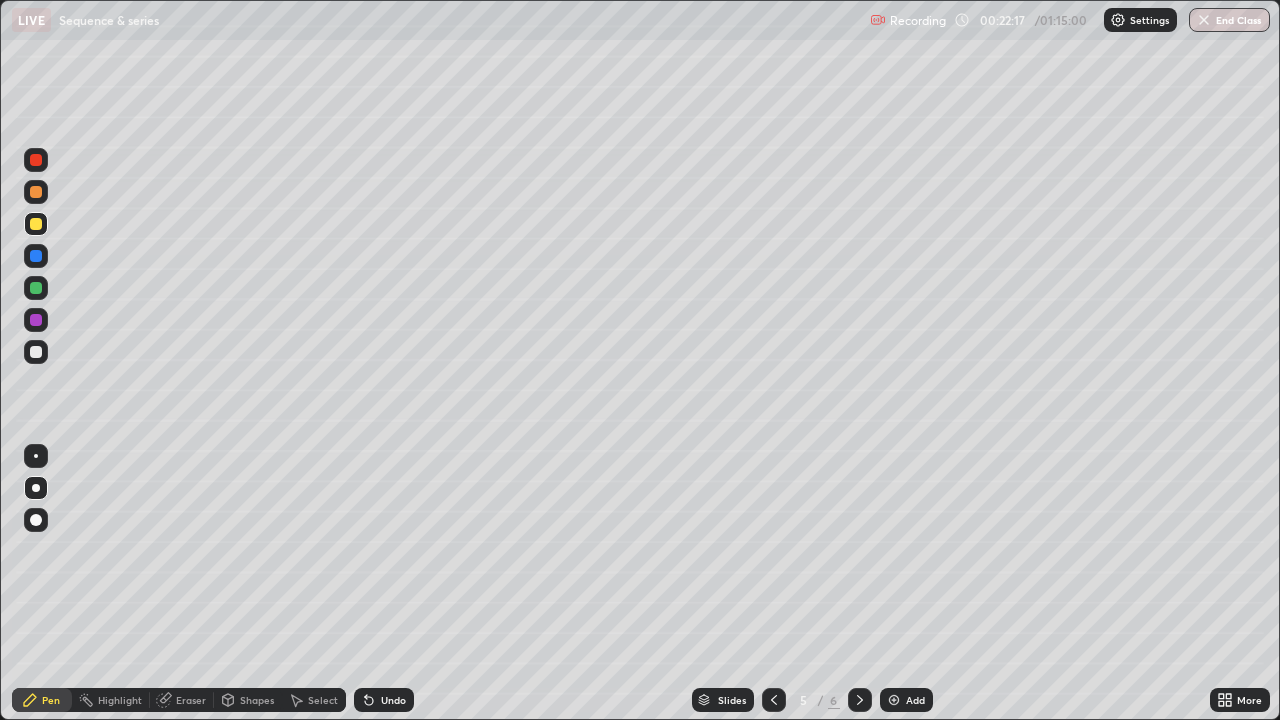 click on "Settings" at bounding box center [1140, 20] 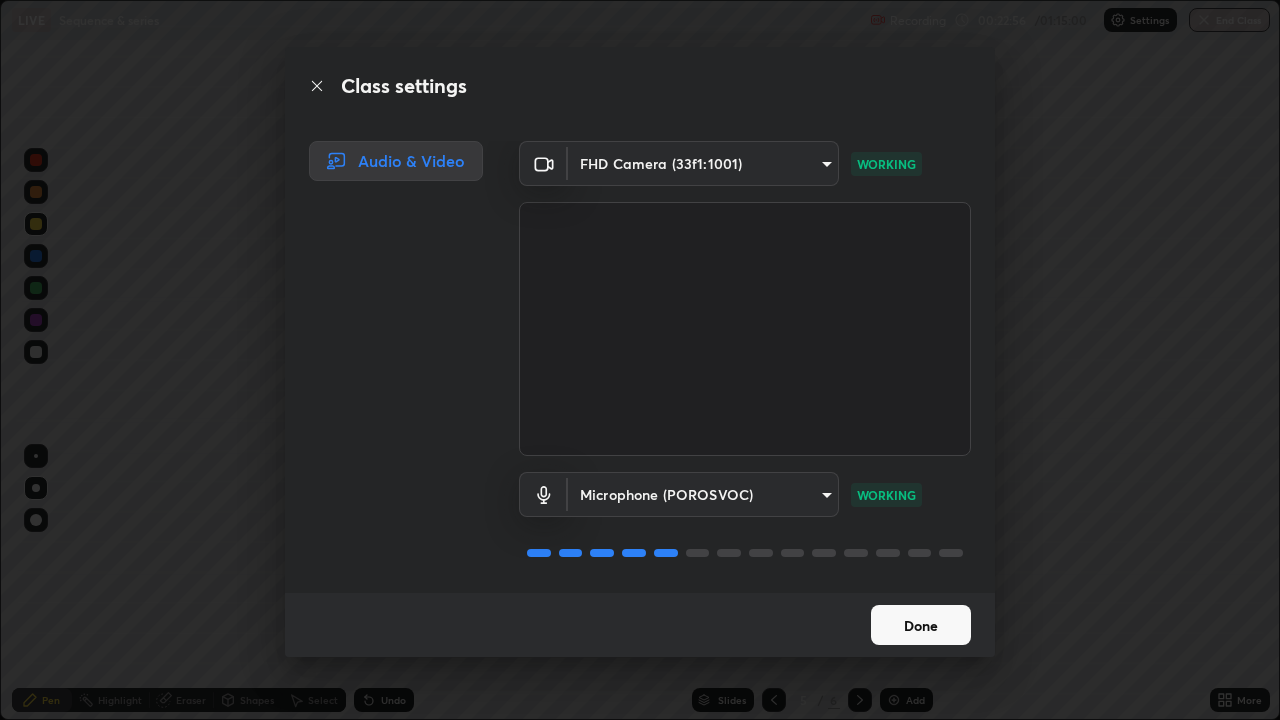 click on "Done" at bounding box center (921, 625) 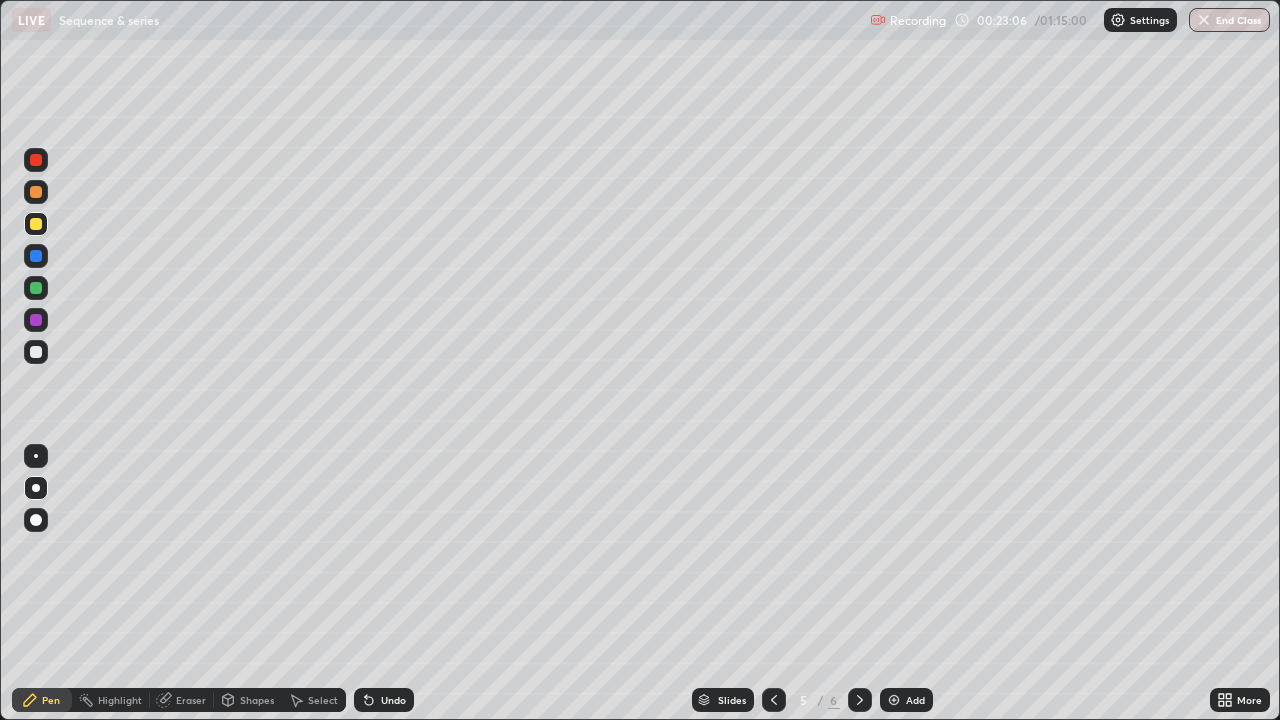 click at bounding box center (36, 352) 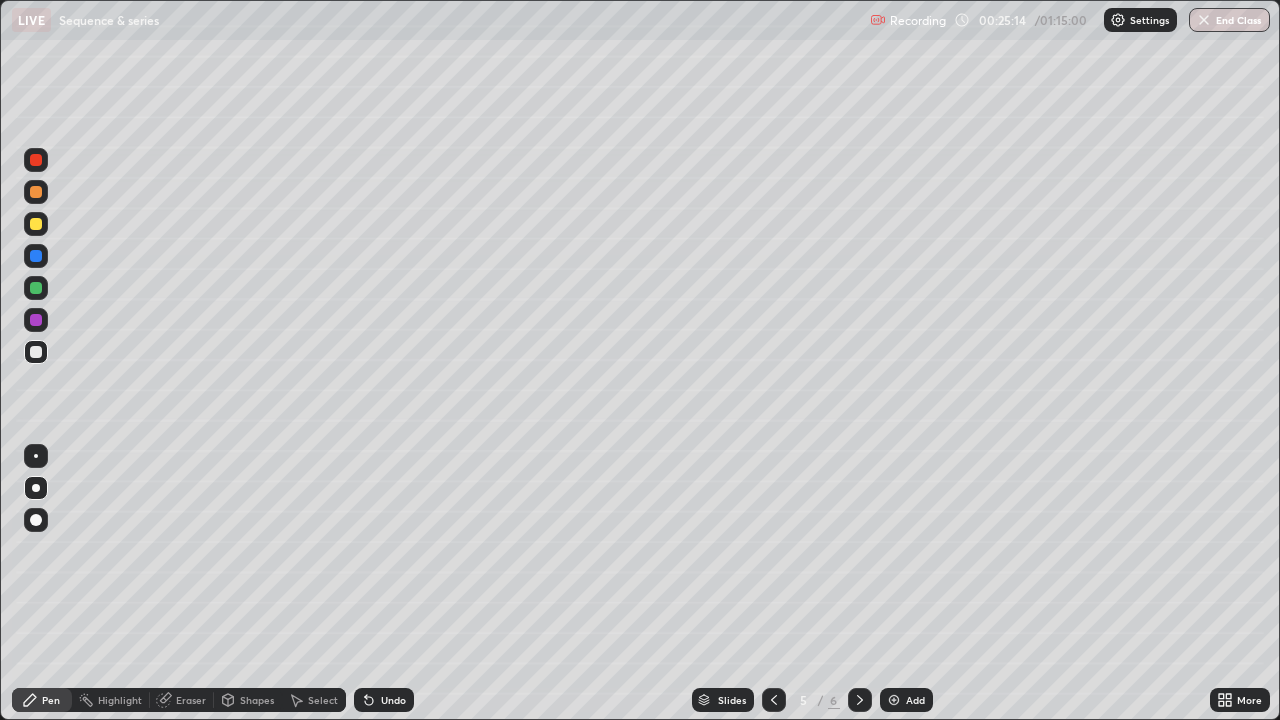 click on "Undo" at bounding box center (384, 700) 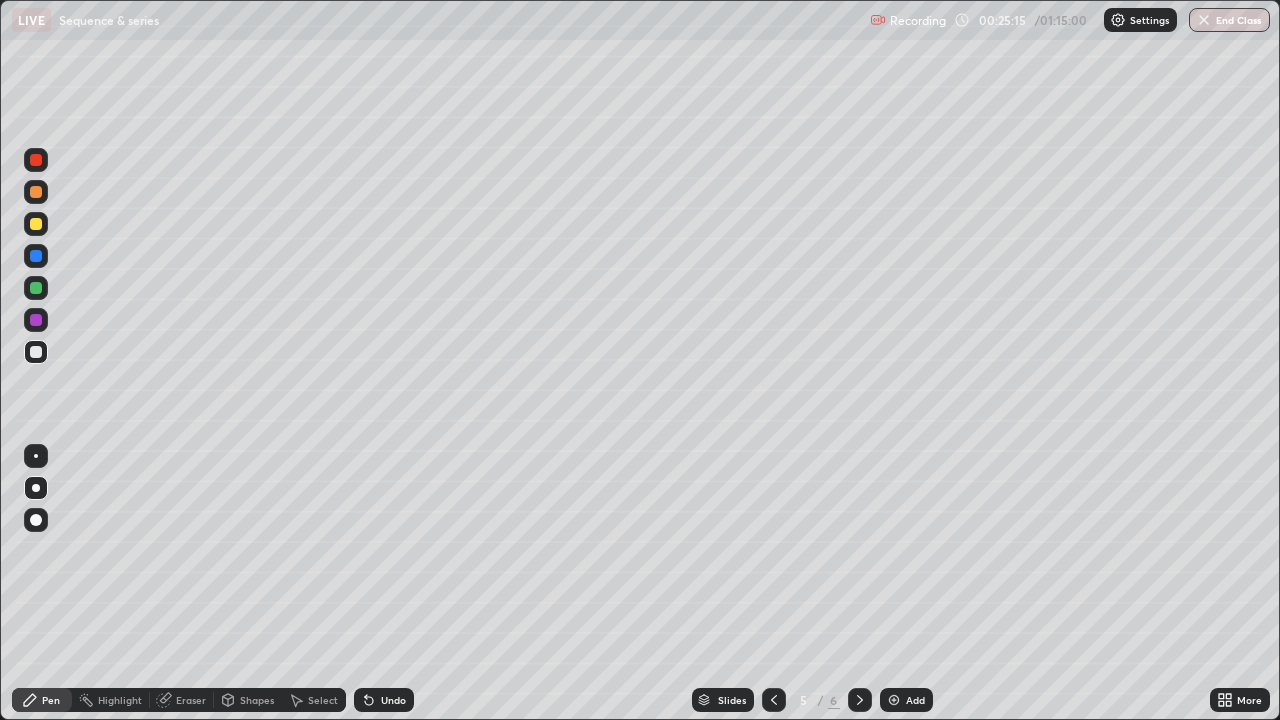 click on "Undo" at bounding box center (393, 700) 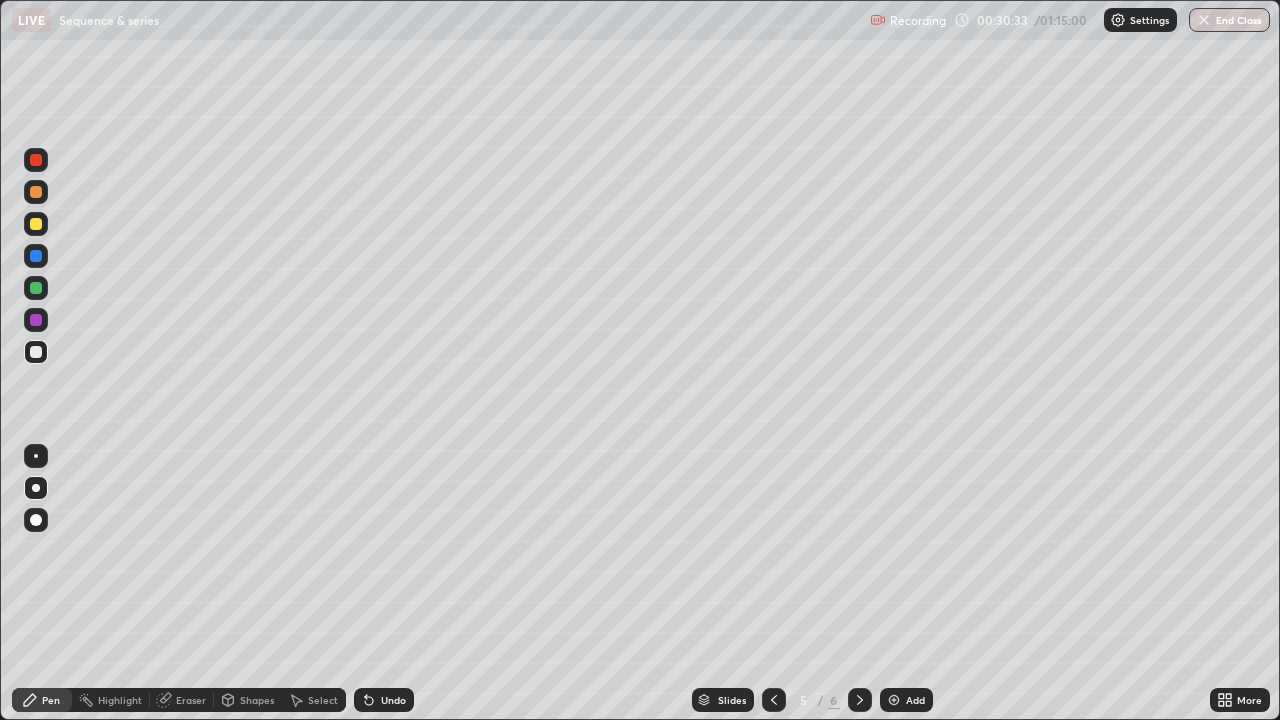 click on "Undo" at bounding box center [384, 700] 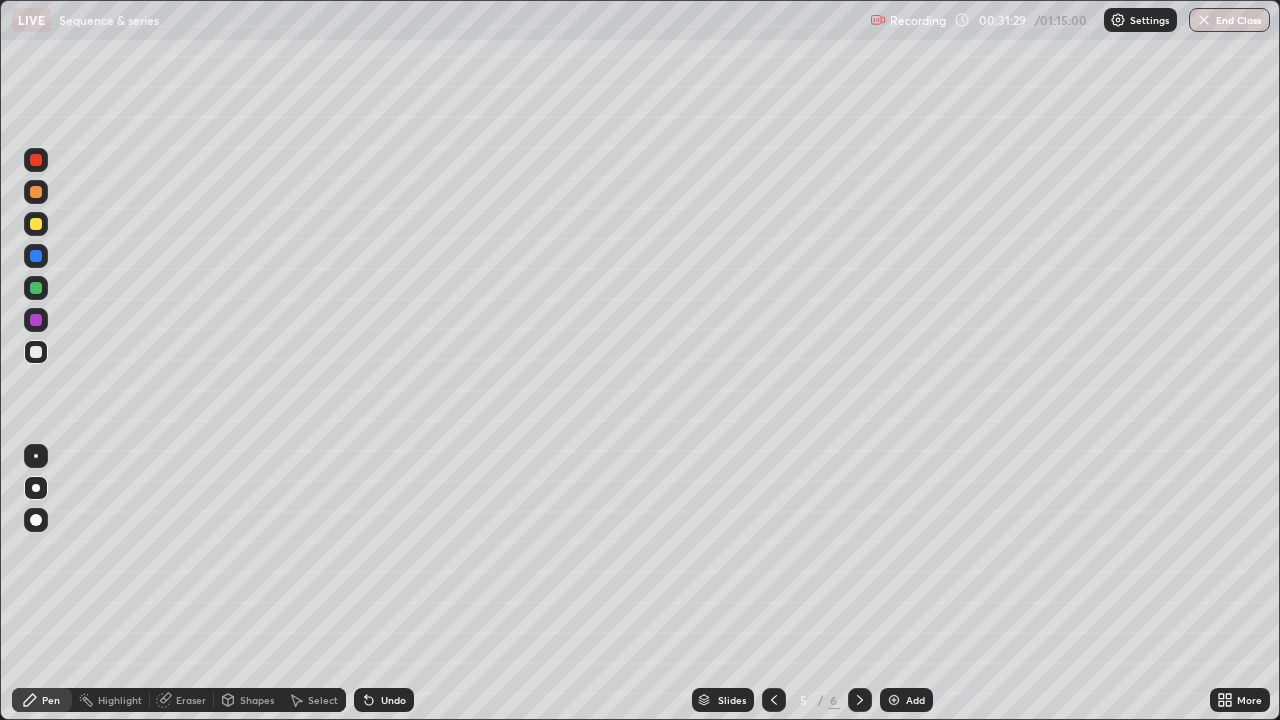 click 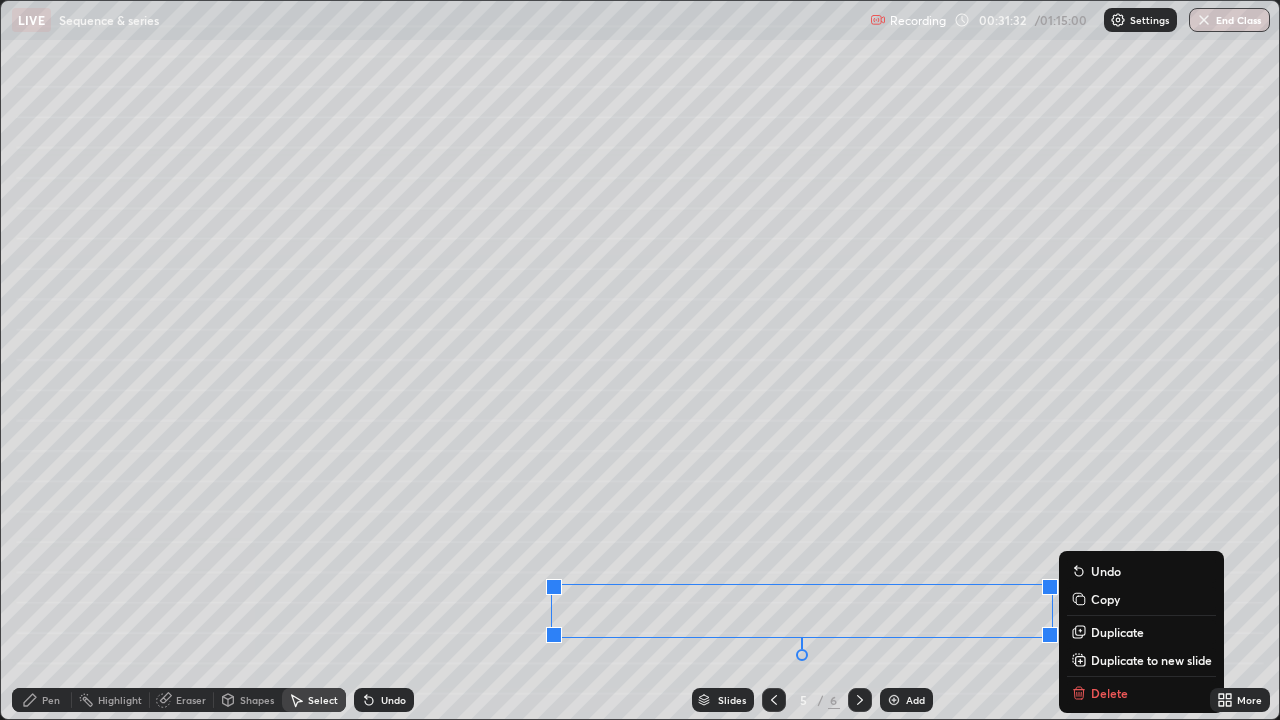 click on "Slides 5 / 6 Add" at bounding box center (812, 700) 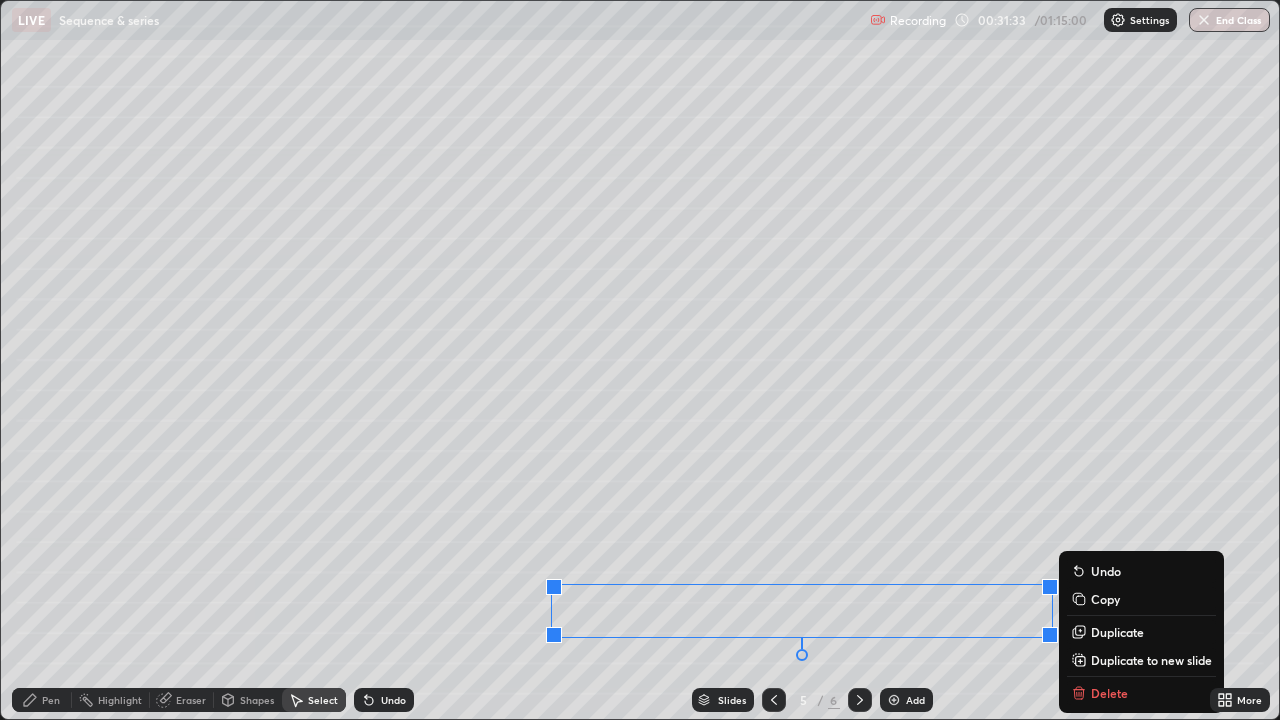 click on "Slides 5 / 6 Add" at bounding box center [812, 700] 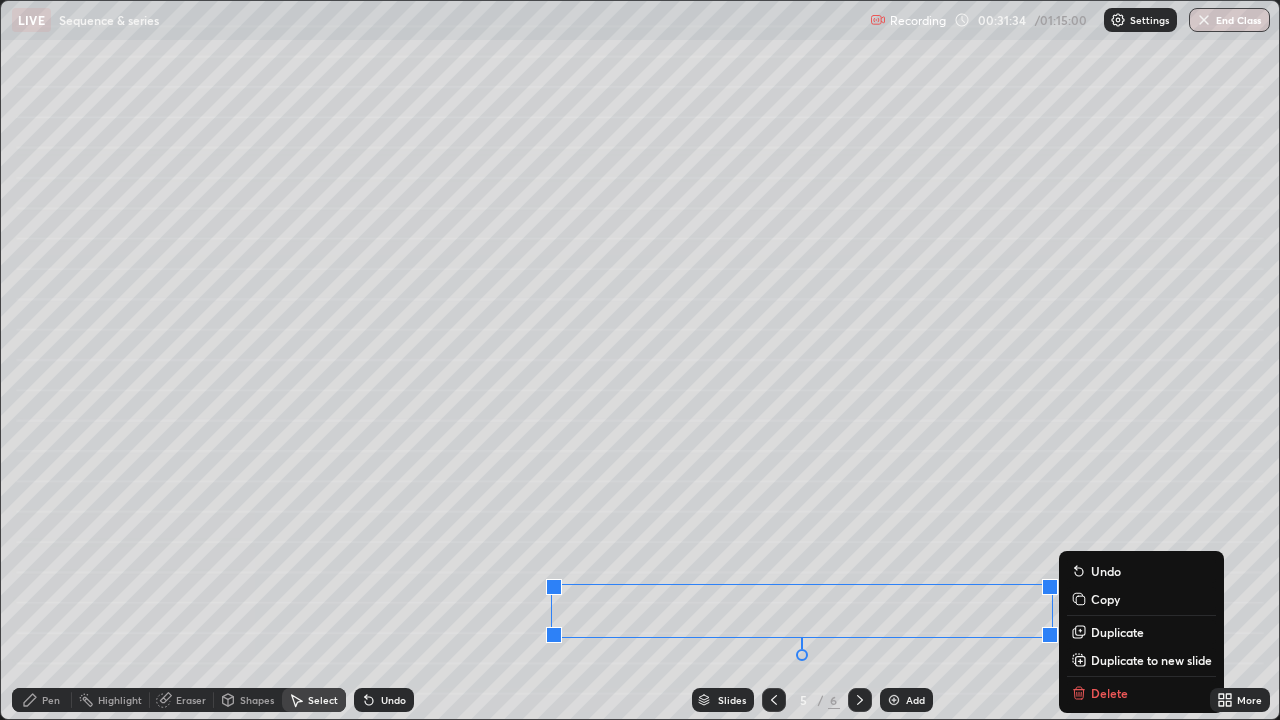 click on "Slides 5 / 6 Add" at bounding box center [812, 700] 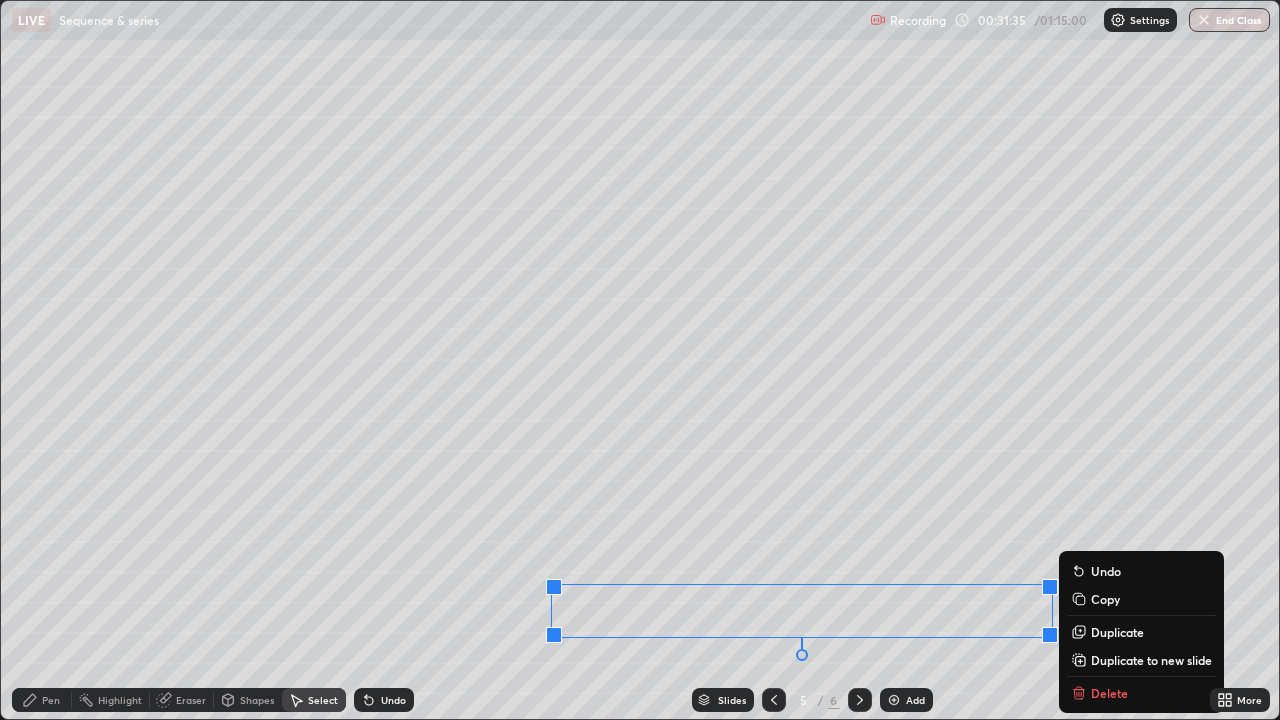 click on "Slides 5 / 6 Add" at bounding box center (812, 700) 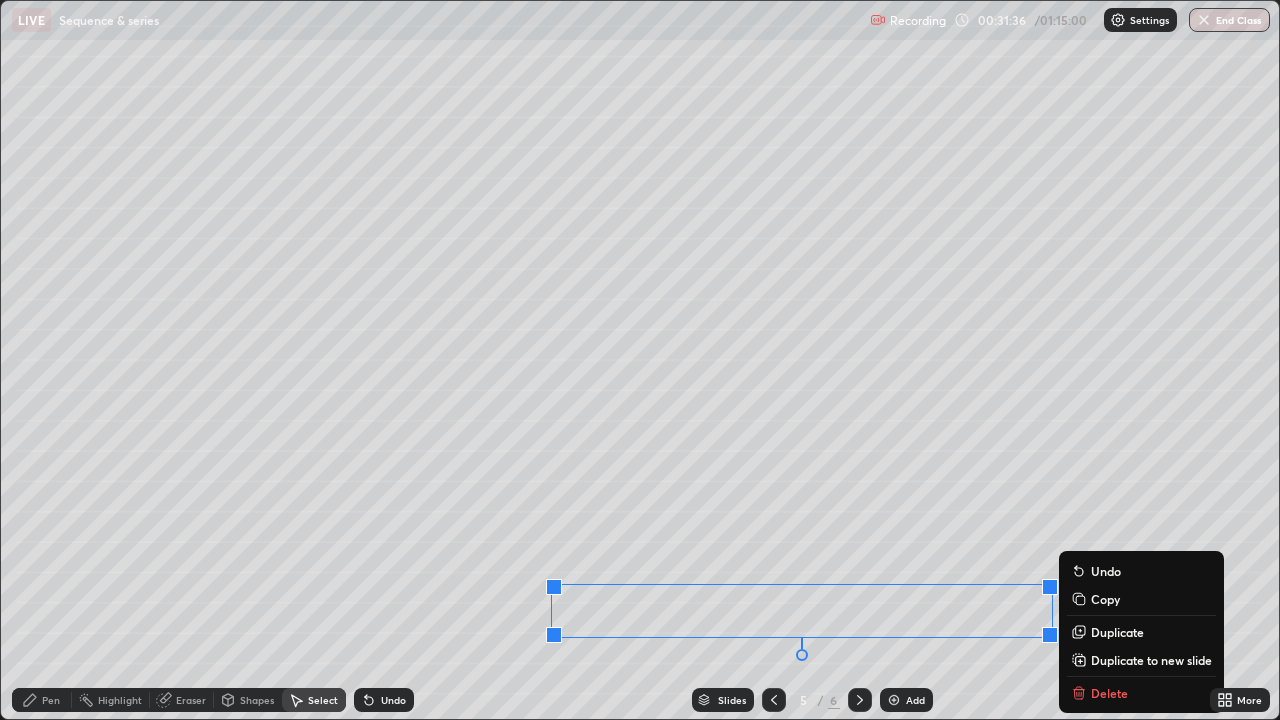 click on "0 ° Undo Copy Duplicate Duplicate to new slide Delete" at bounding box center (640, 360) 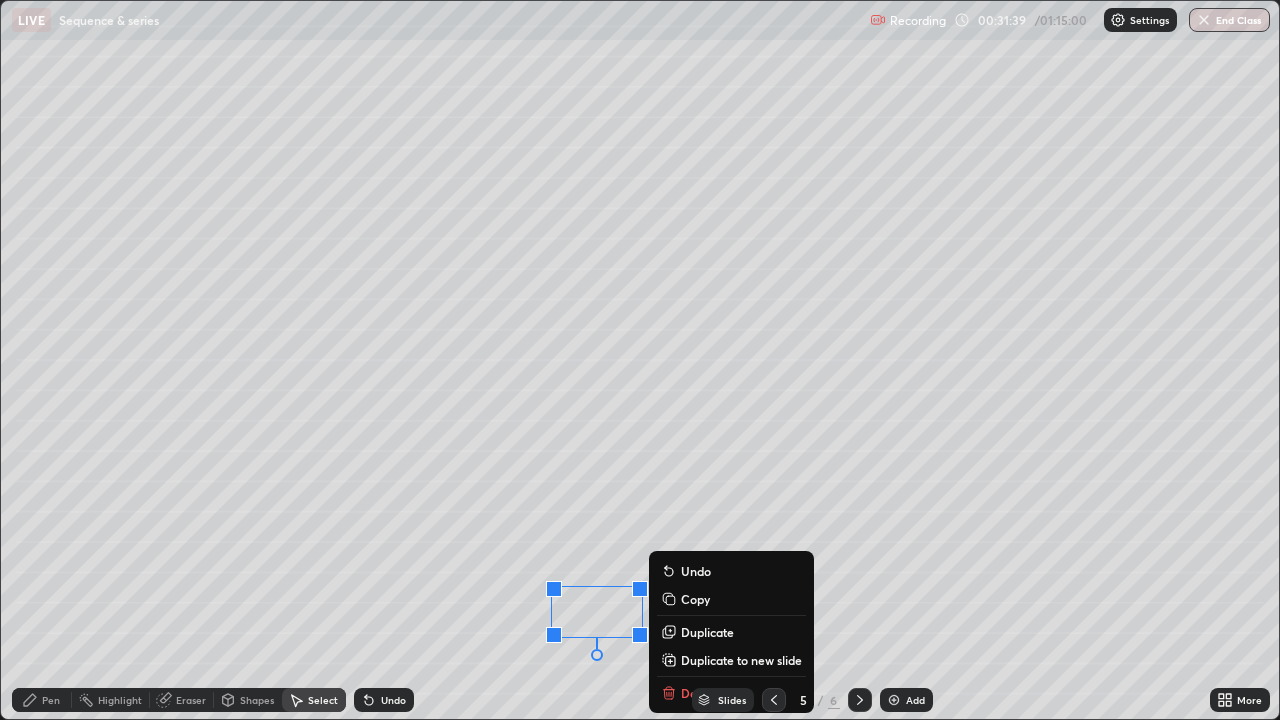 click on "Slides 5 / 6 Add" at bounding box center (812, 700) 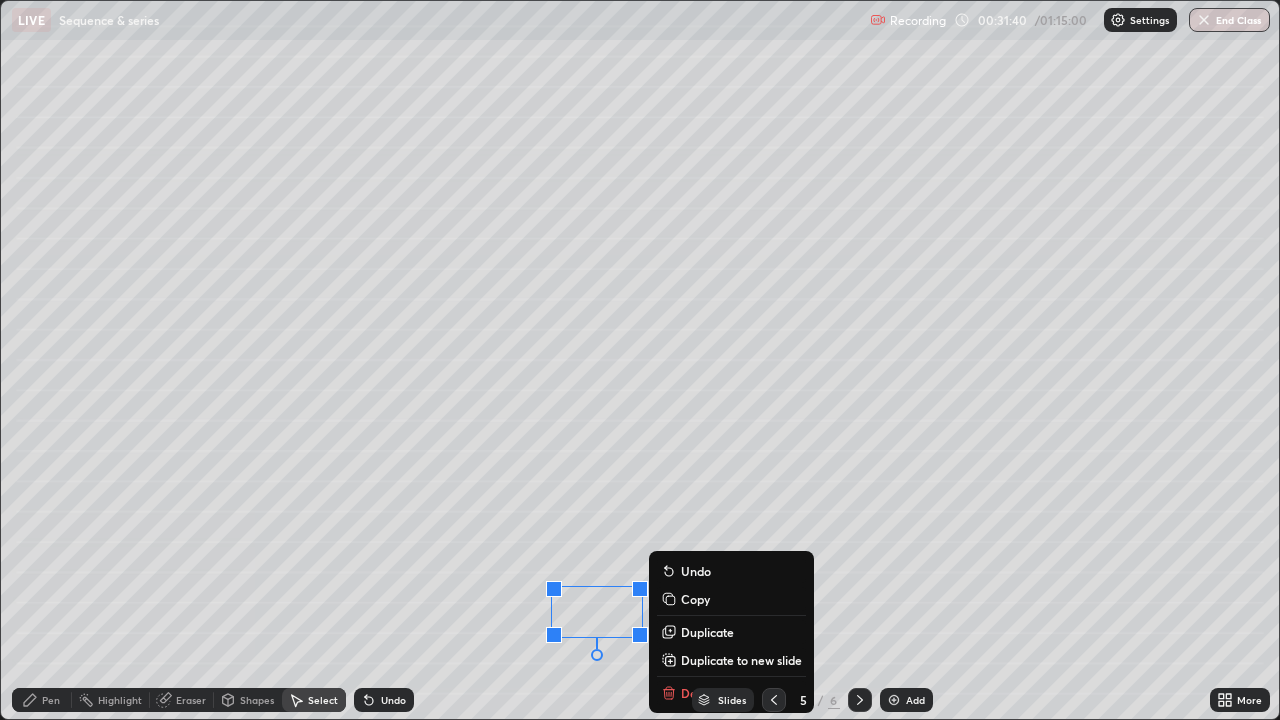 click on "Slides 5 / 6 Add" at bounding box center [812, 700] 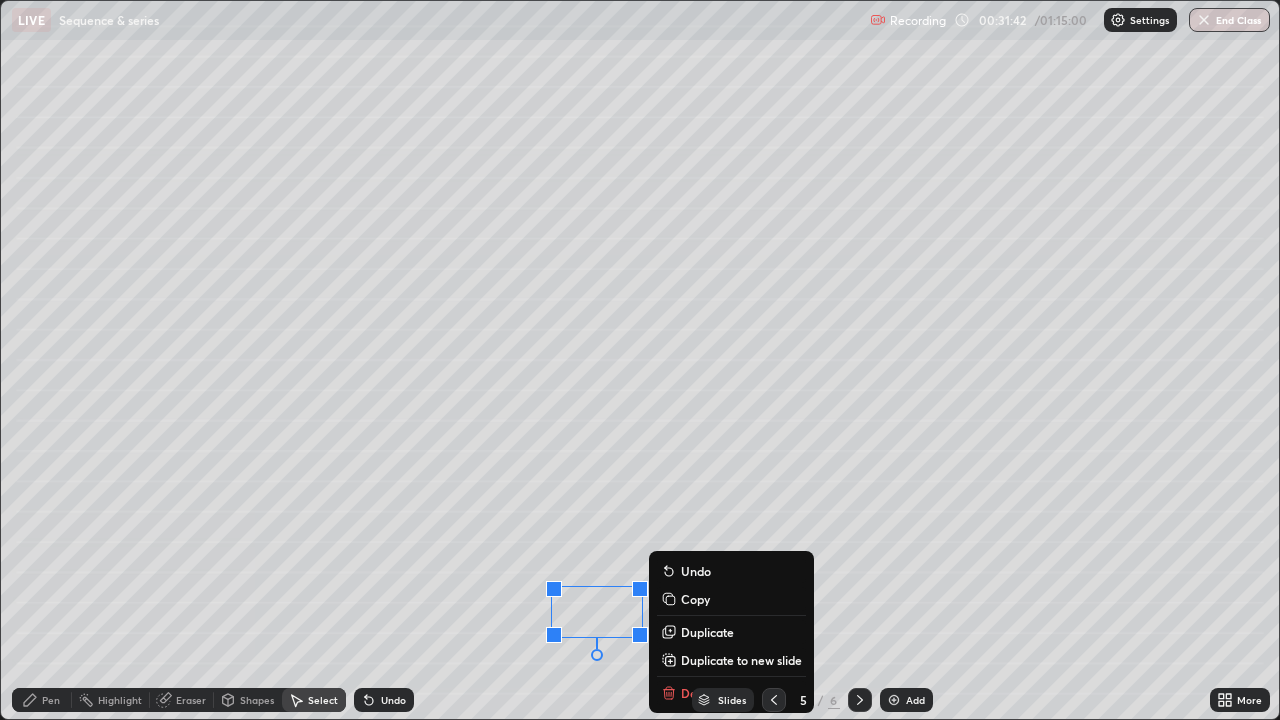 click on "Shapes" at bounding box center [257, 700] 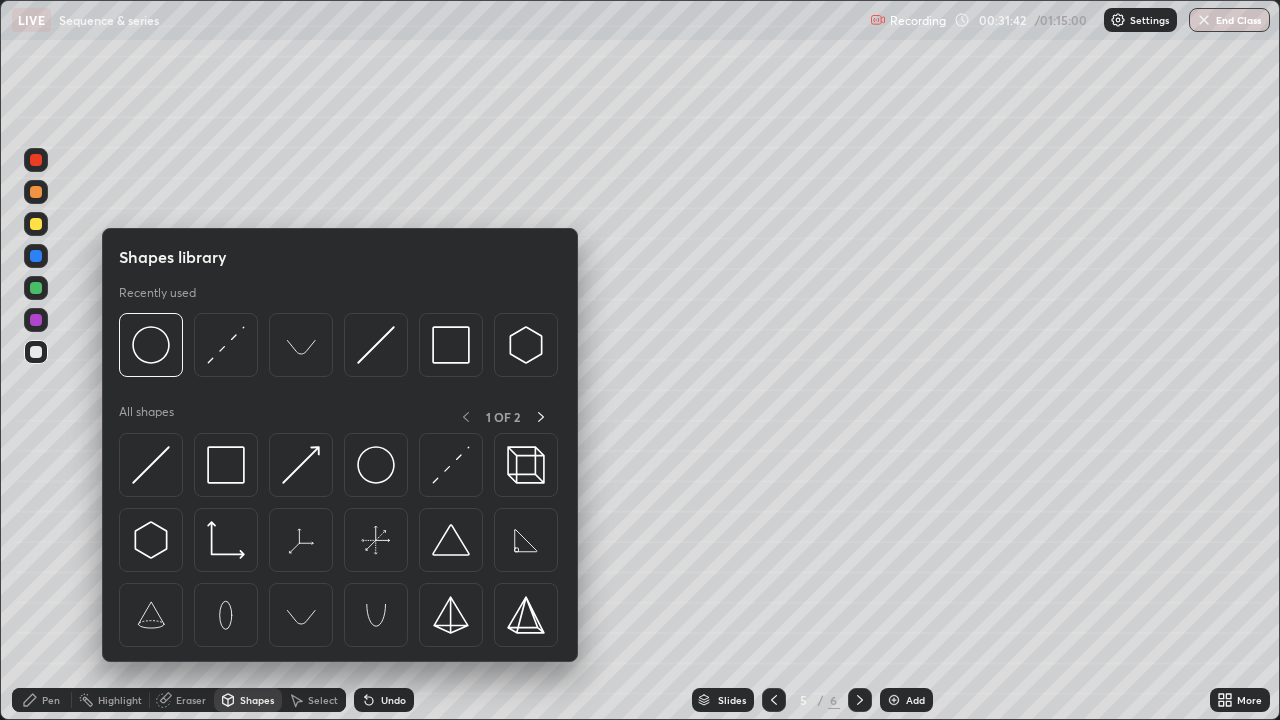 click 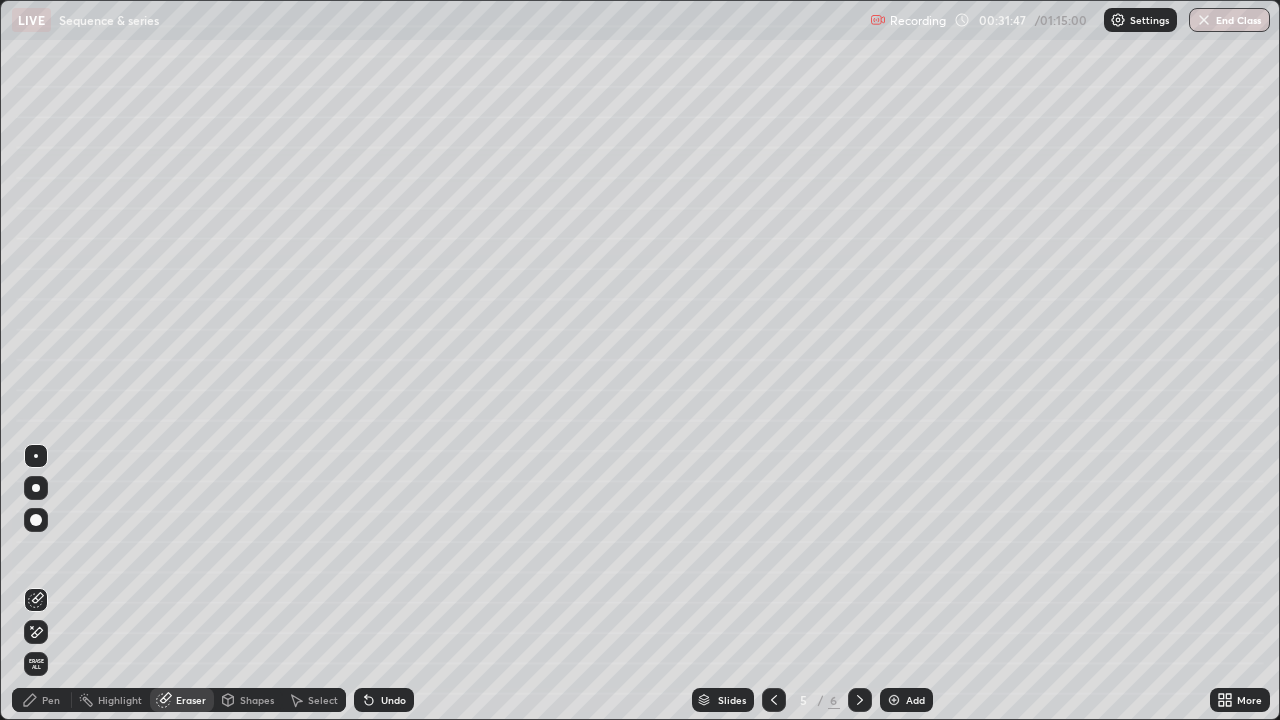 click on "Pen" at bounding box center [51, 700] 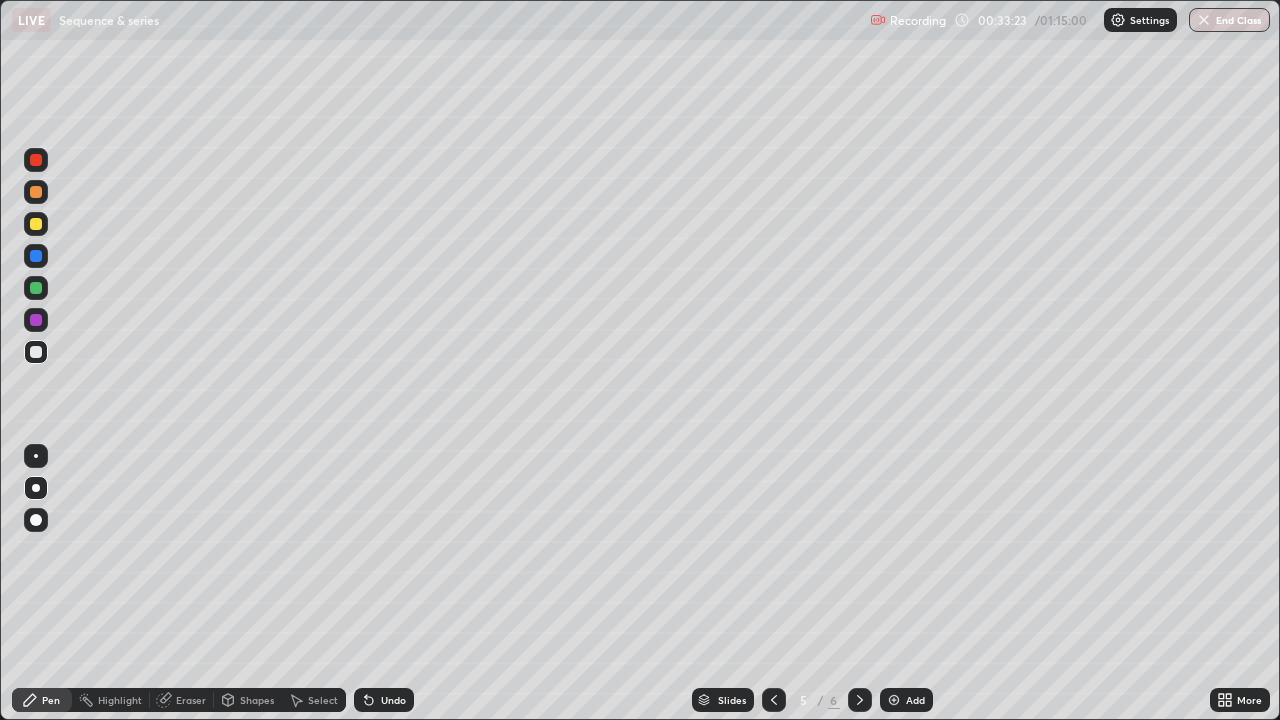 click 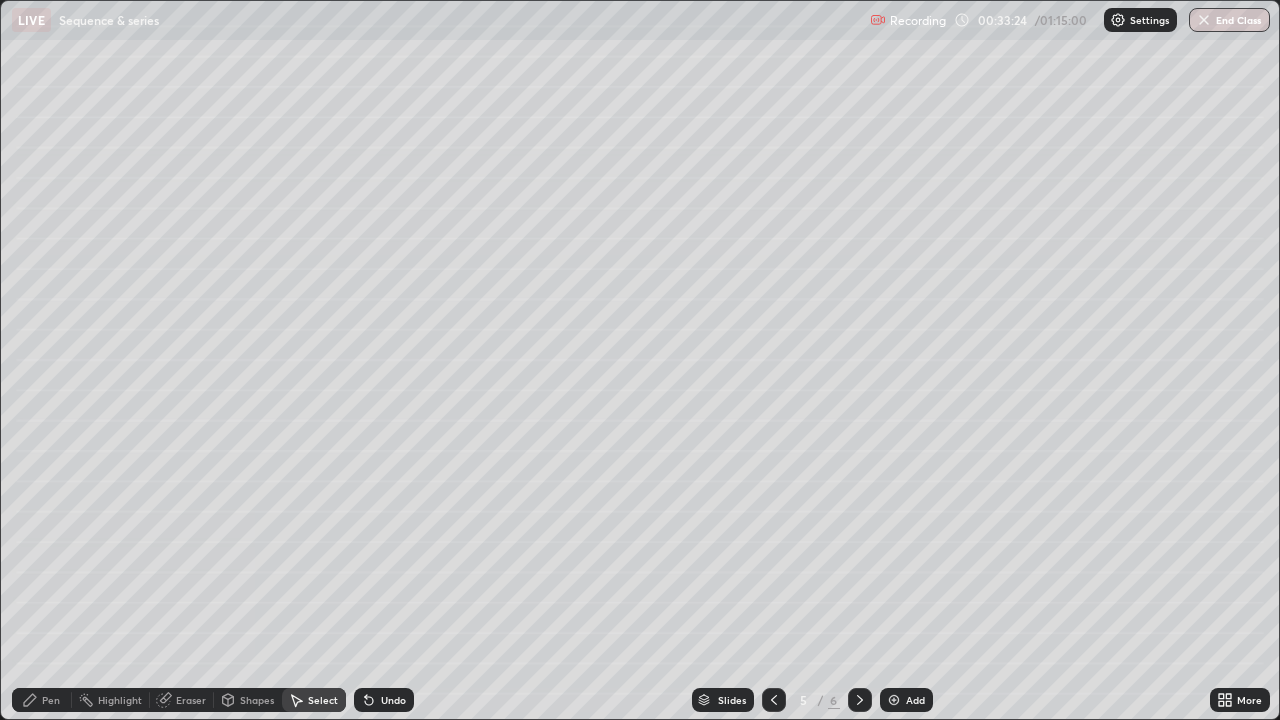 click on "Eraser" at bounding box center (191, 700) 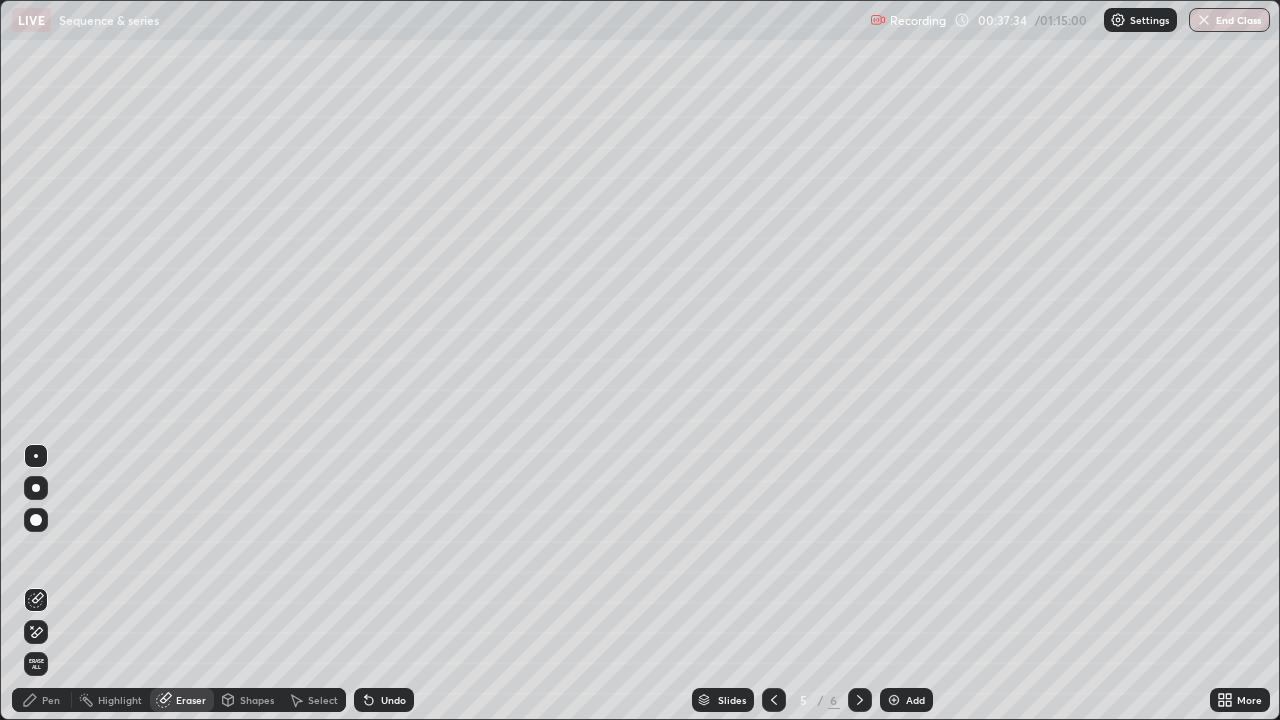 click on "Add" at bounding box center (915, 700) 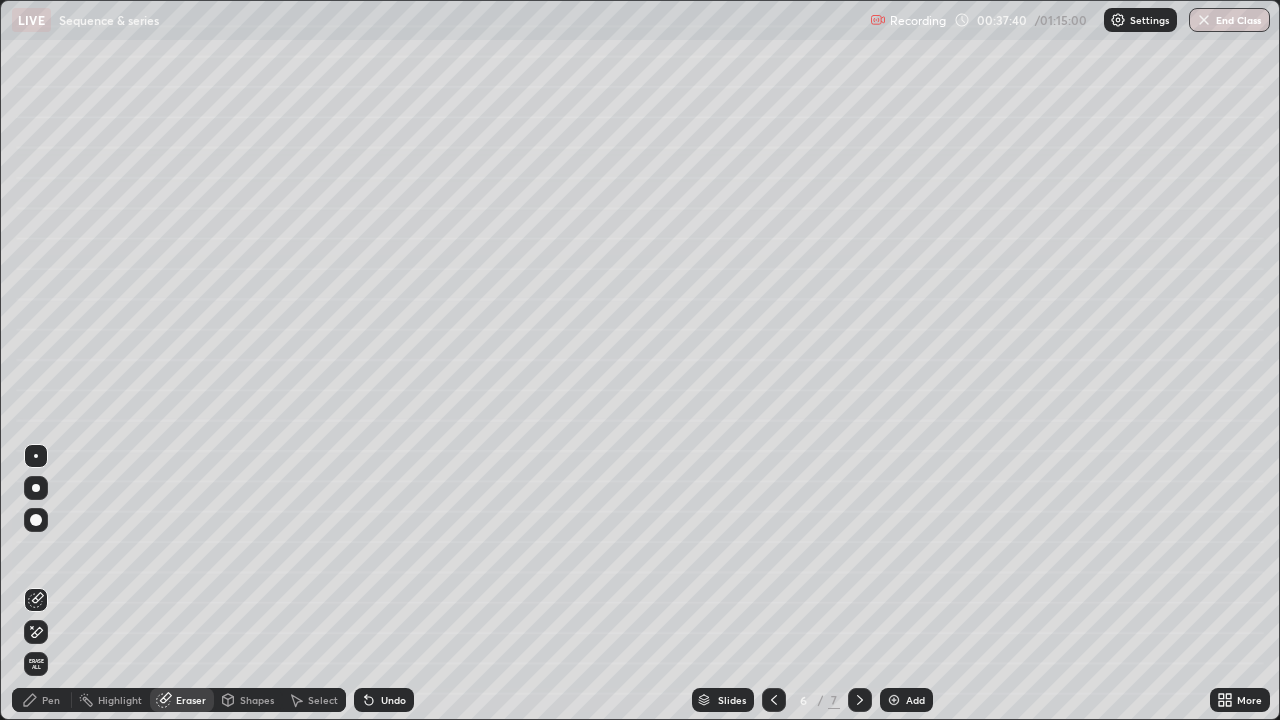 click on "Pen" at bounding box center [51, 700] 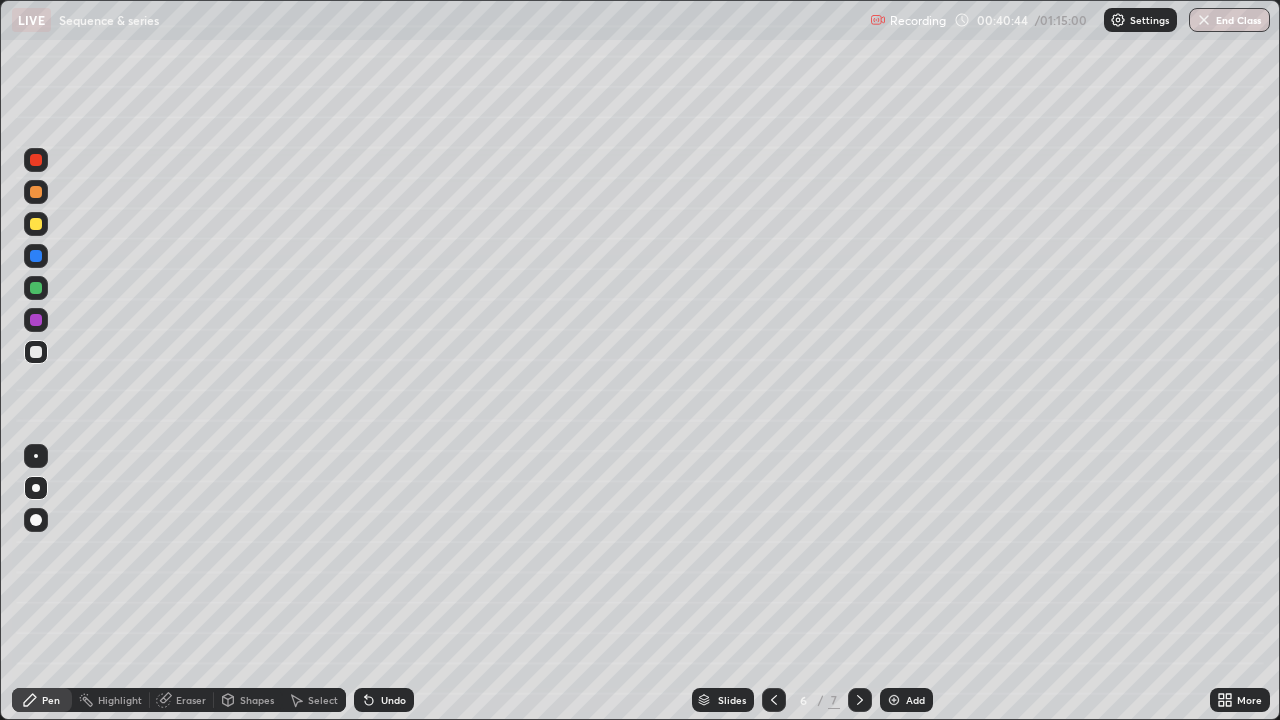 click on "Eraser" at bounding box center [191, 700] 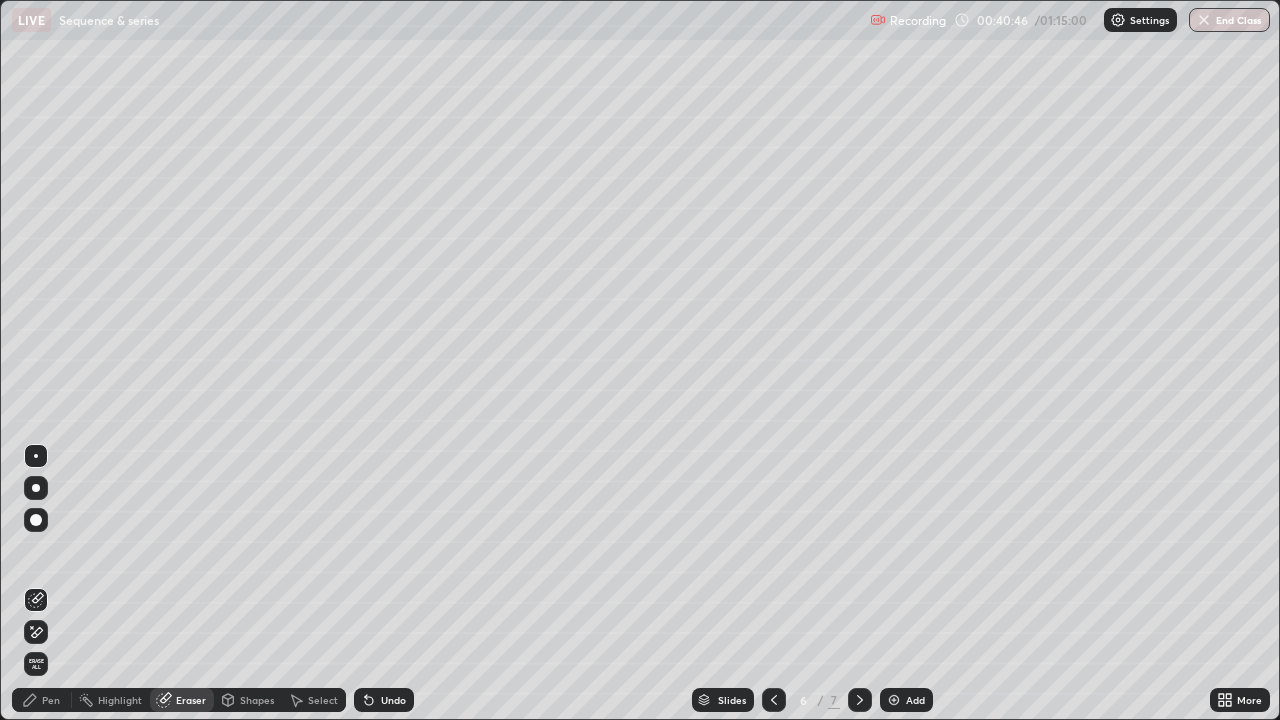 click on "Pen" at bounding box center (42, 700) 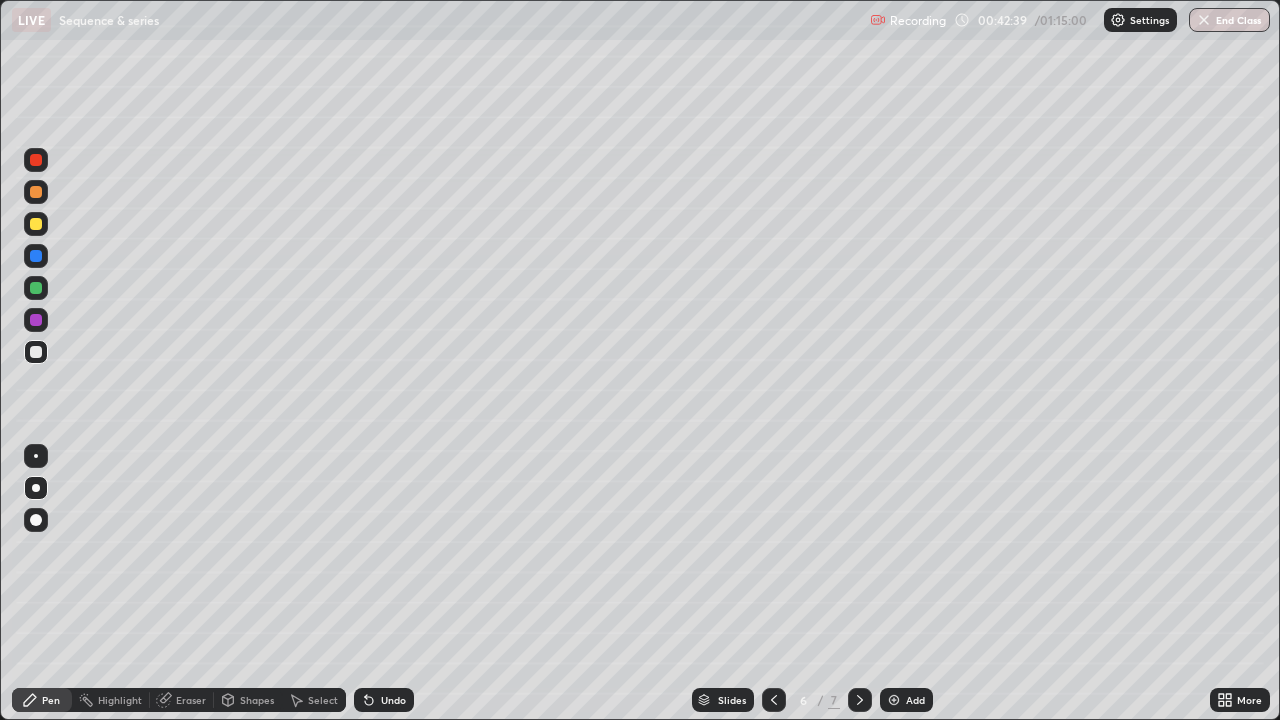 click on "Eraser" at bounding box center [191, 700] 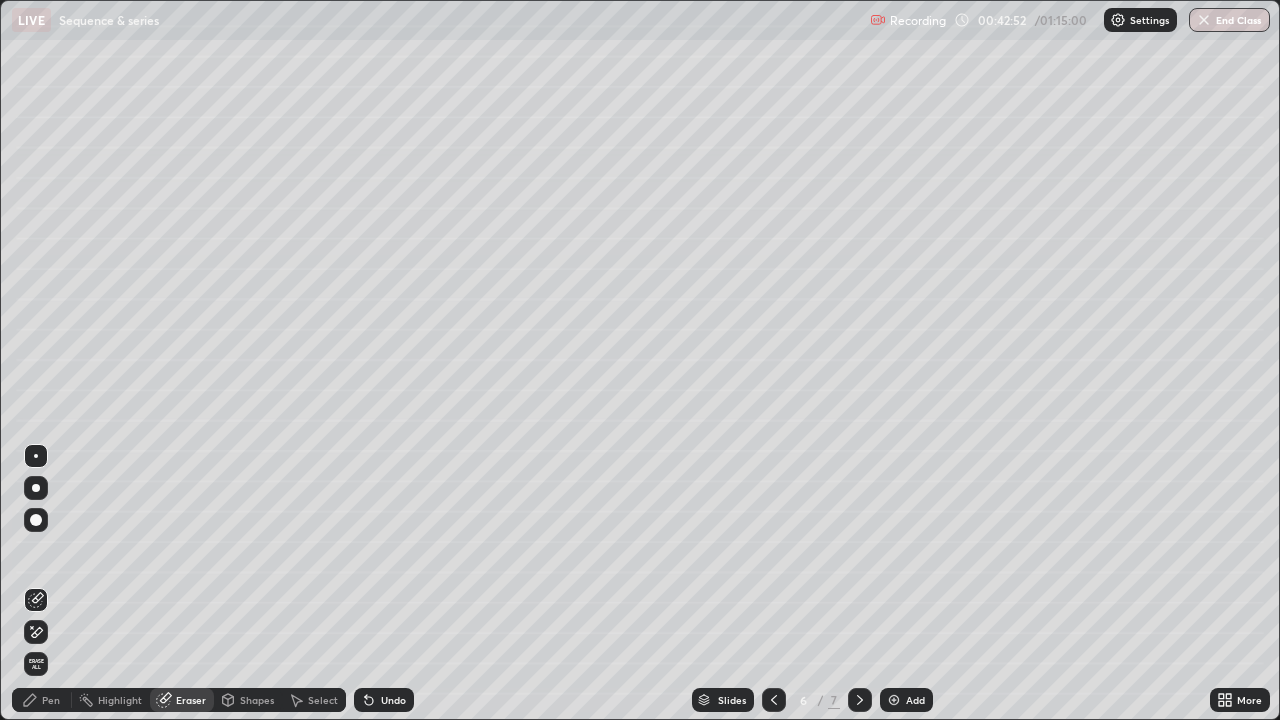 click on "Pen" at bounding box center (51, 700) 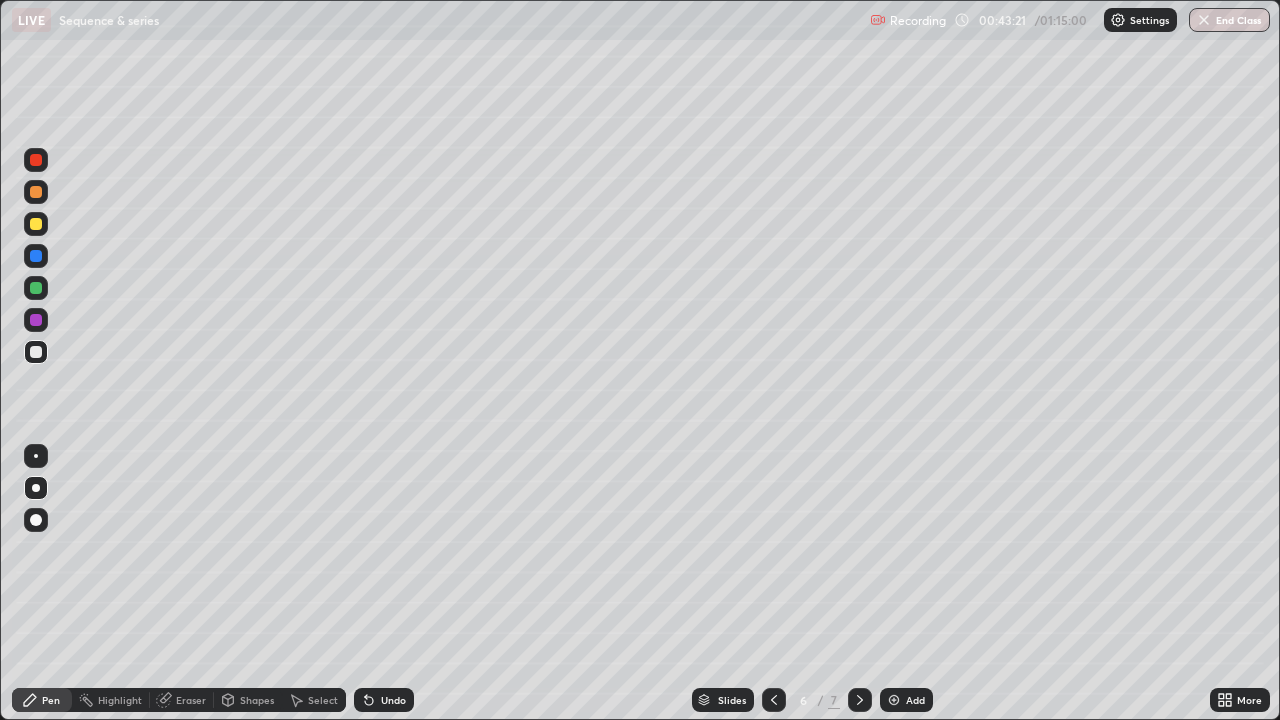 click on "Eraser" at bounding box center [191, 700] 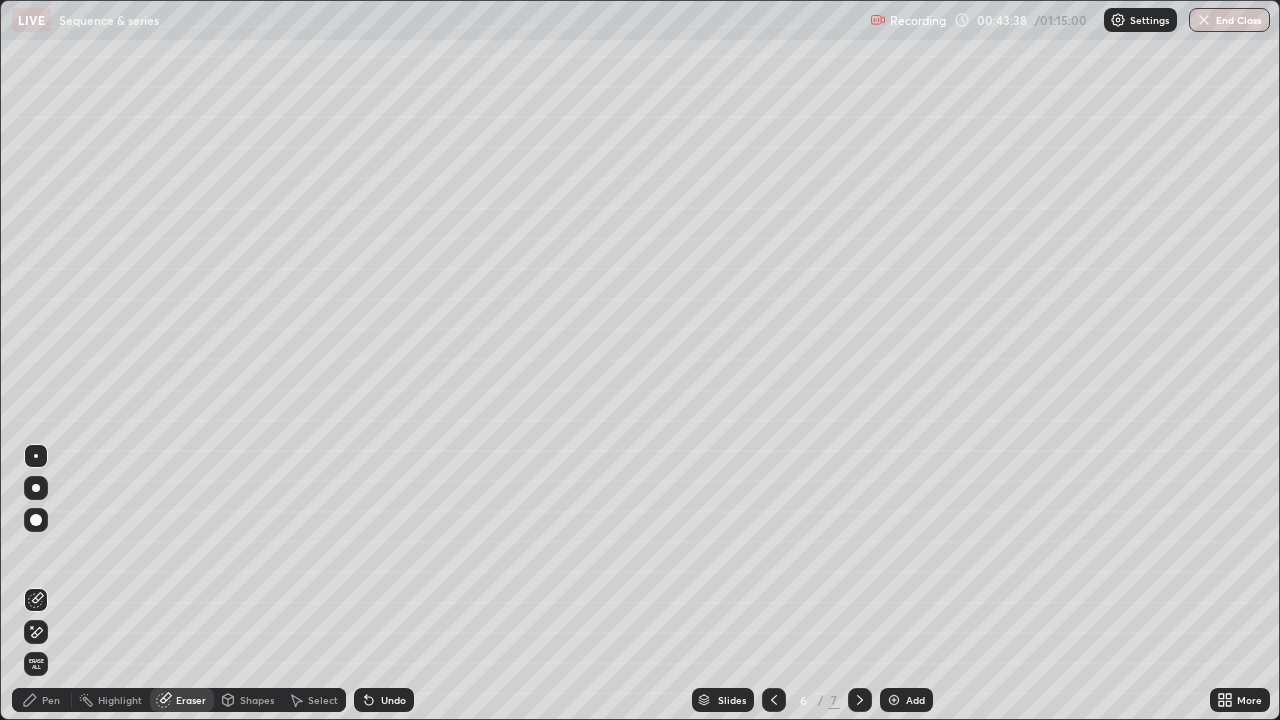 click on "Pen" at bounding box center (42, 700) 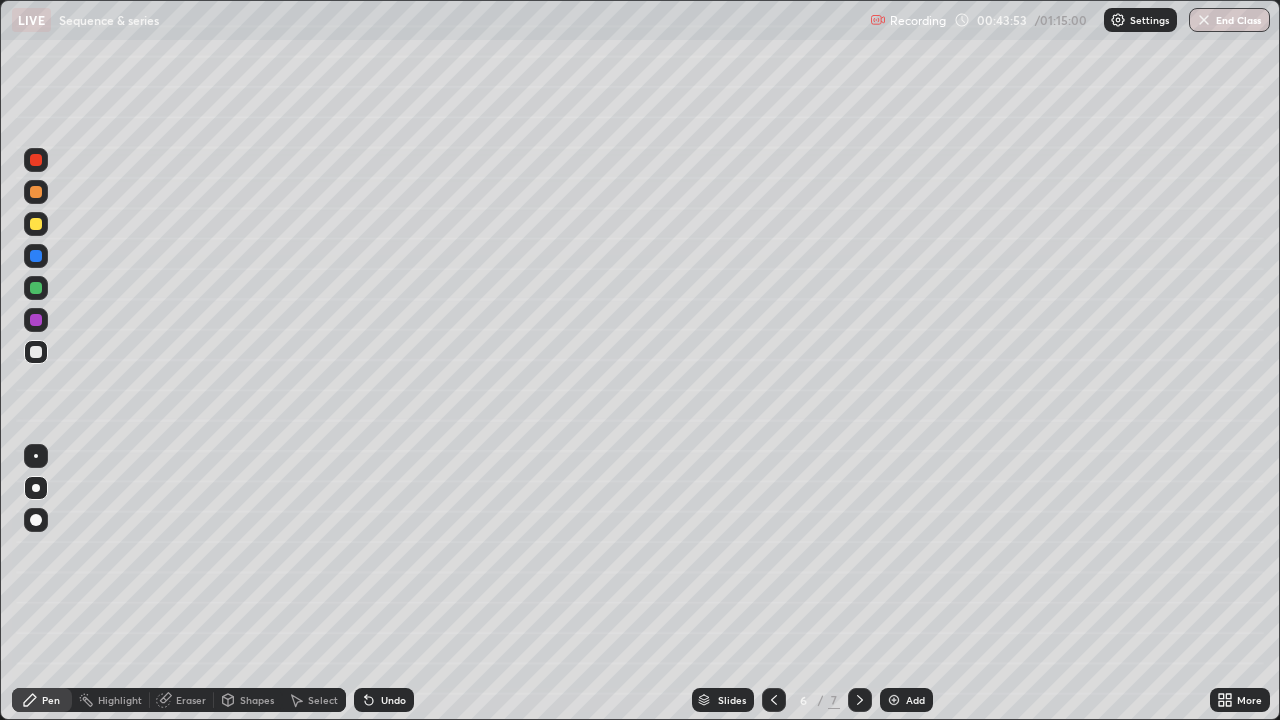 click on "Eraser" at bounding box center [191, 700] 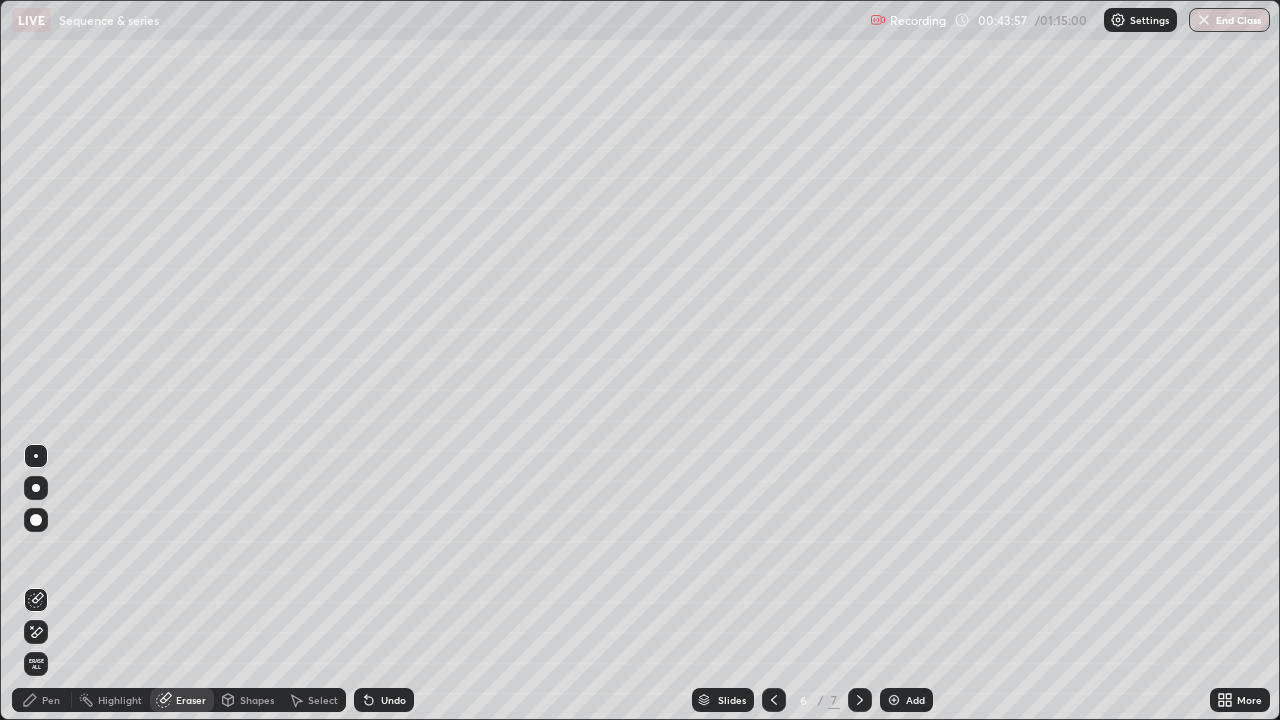 click on "Pen" at bounding box center [51, 700] 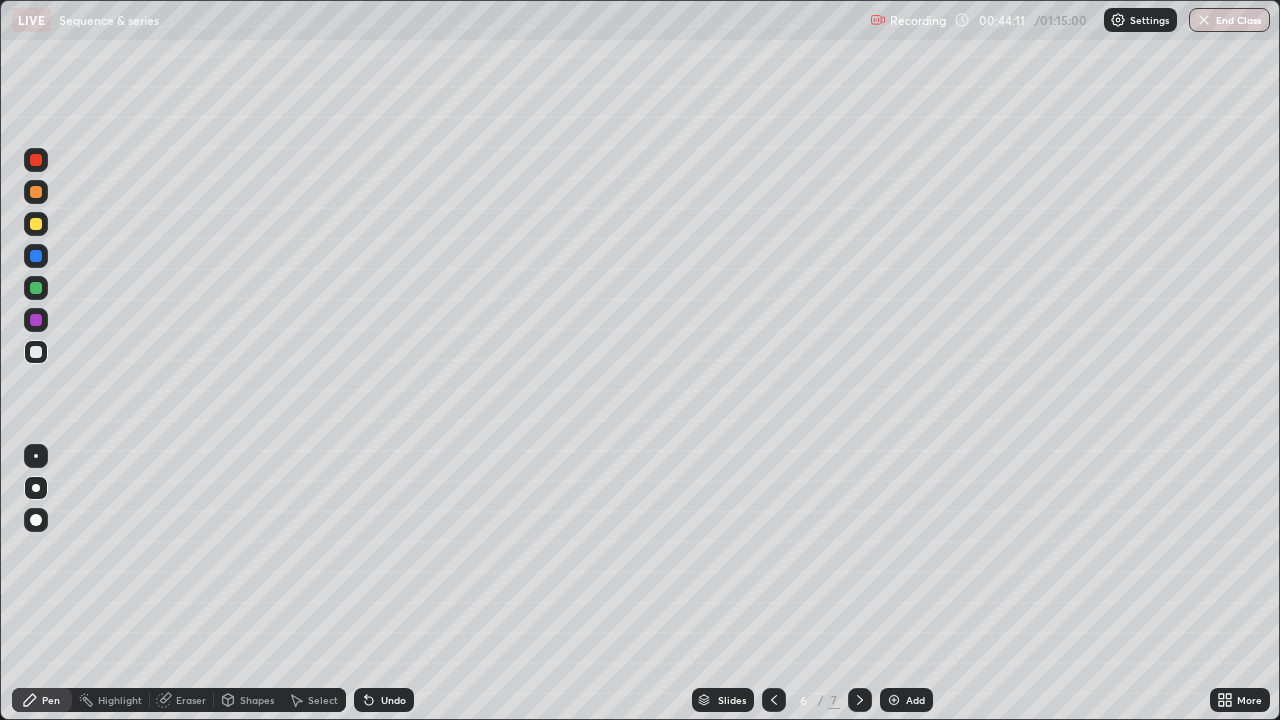 click on "Eraser" at bounding box center (191, 700) 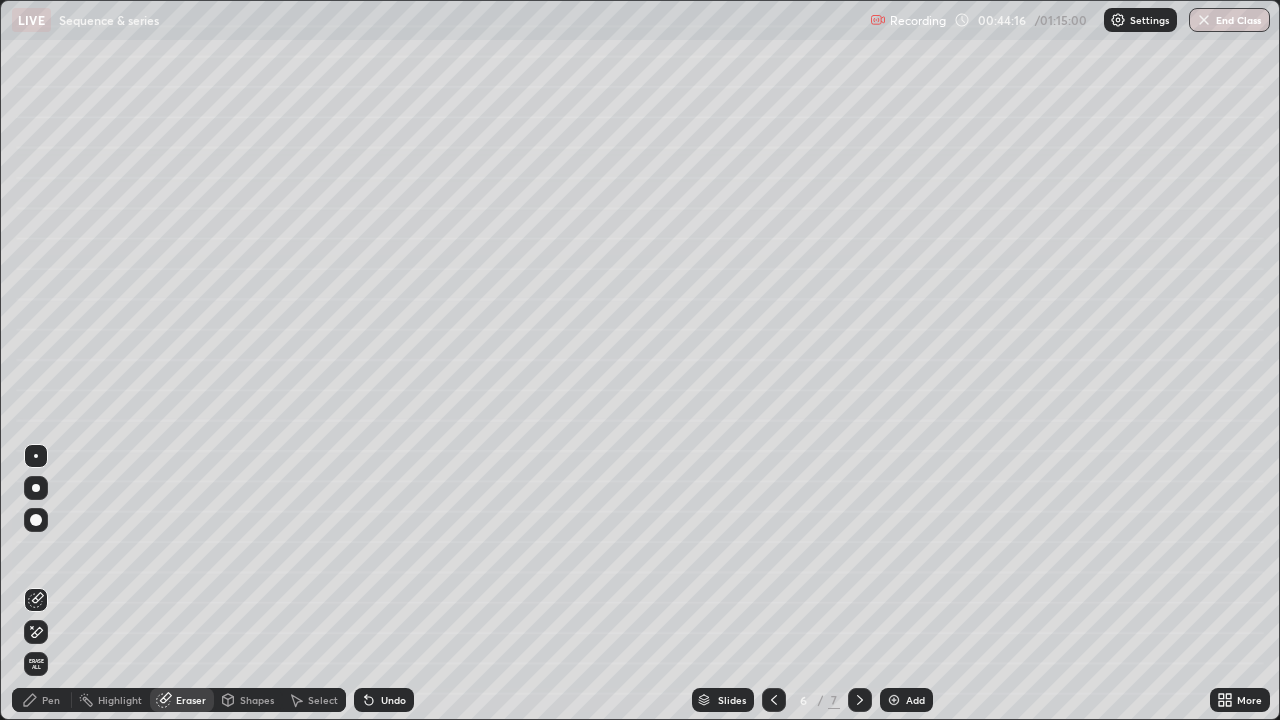 click 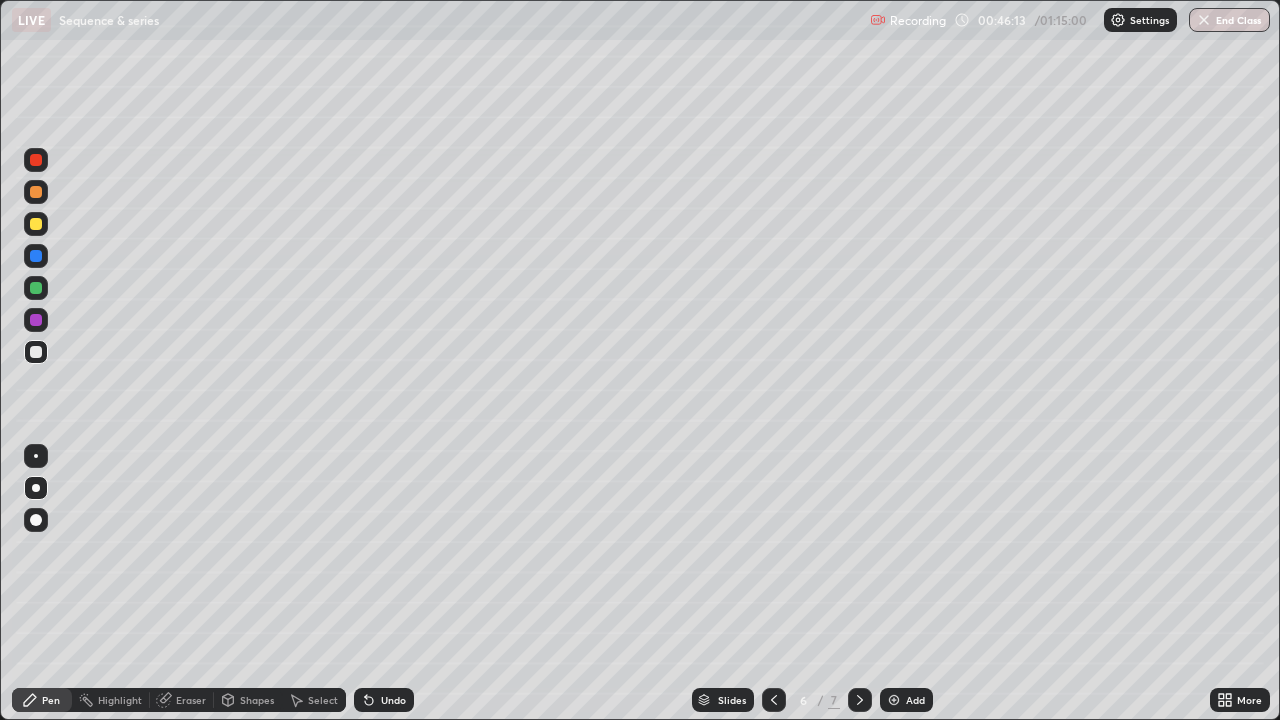 click on "Select" at bounding box center [323, 700] 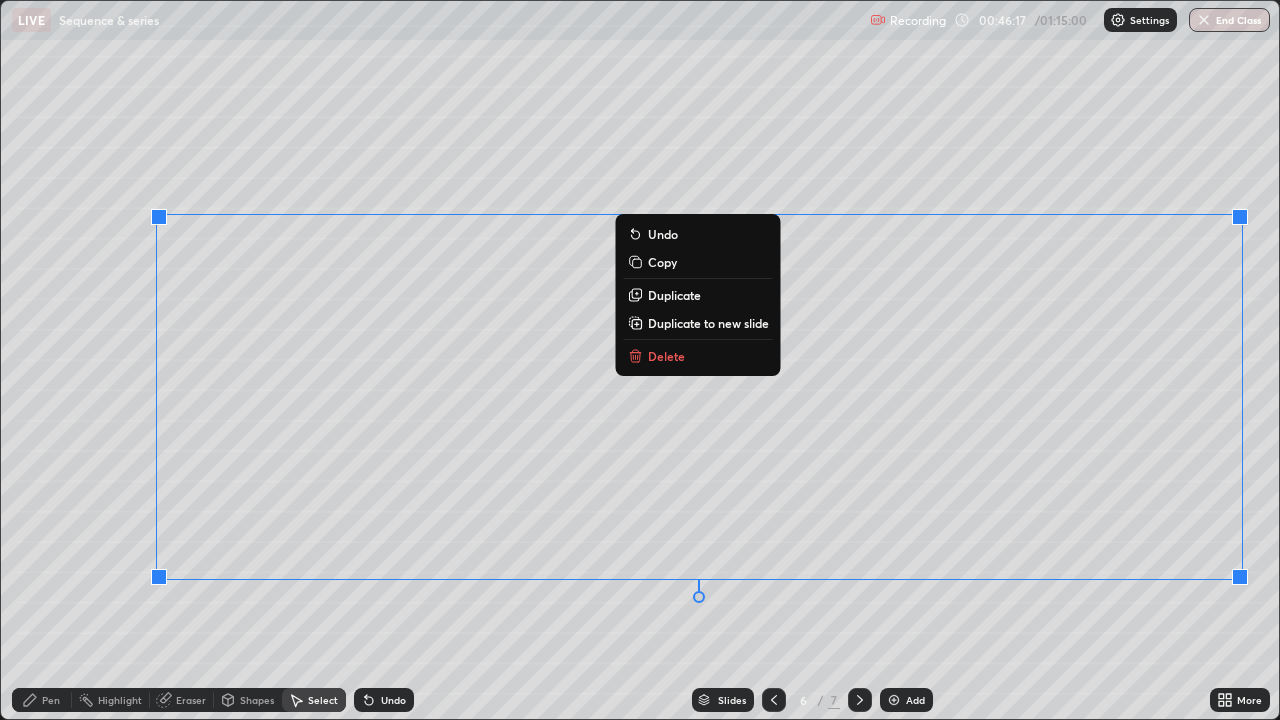 click on "Delete" at bounding box center [698, 356] 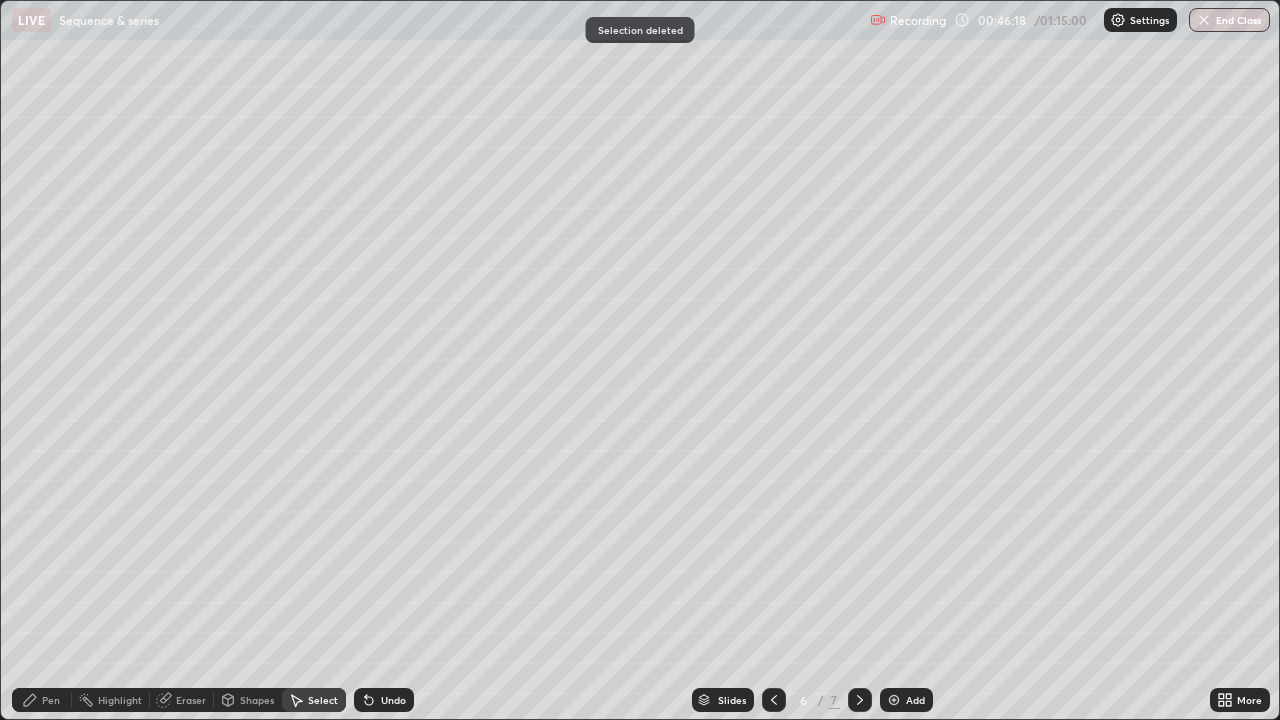 click on "Pen" at bounding box center (51, 700) 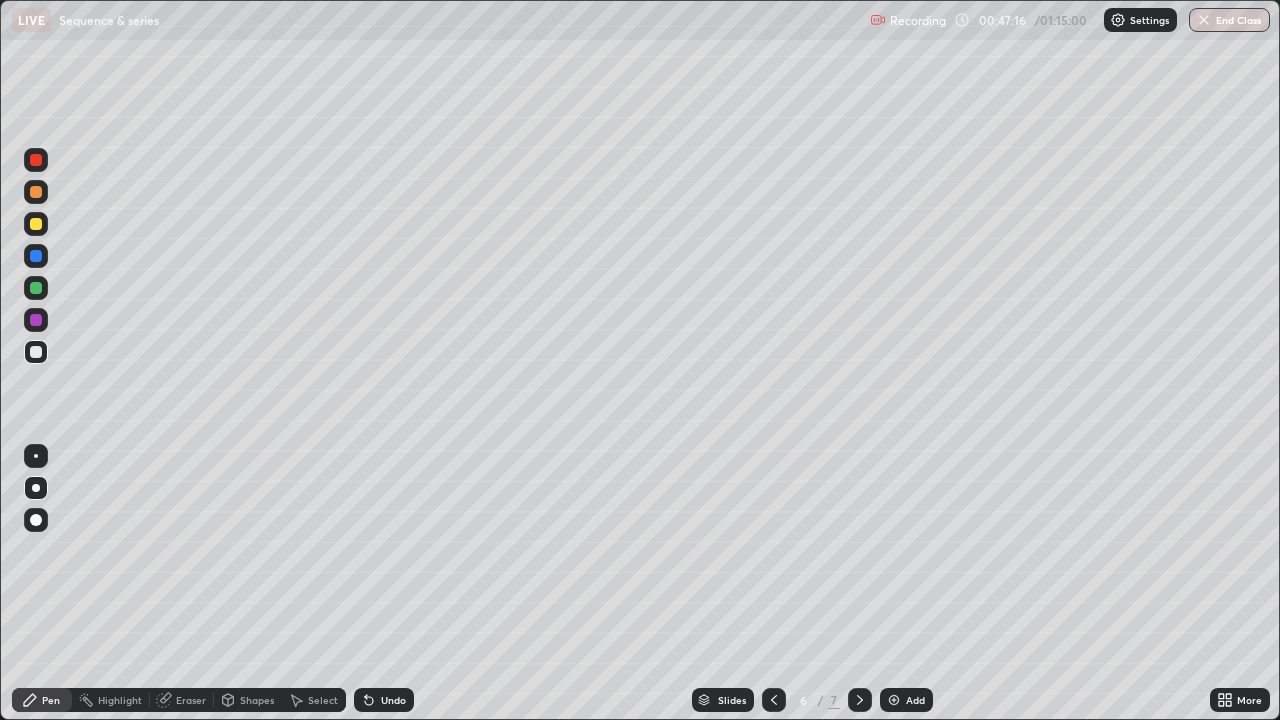 click on "Eraser" at bounding box center (191, 700) 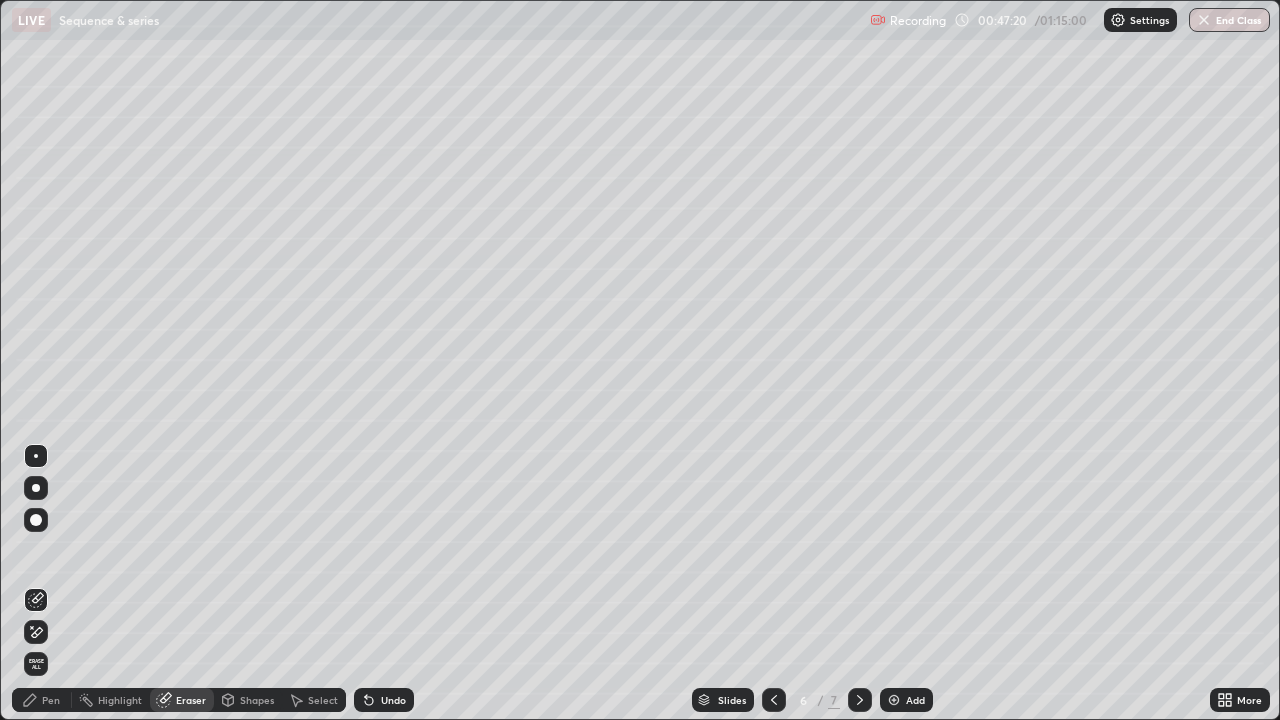 click on "Pen" at bounding box center (51, 700) 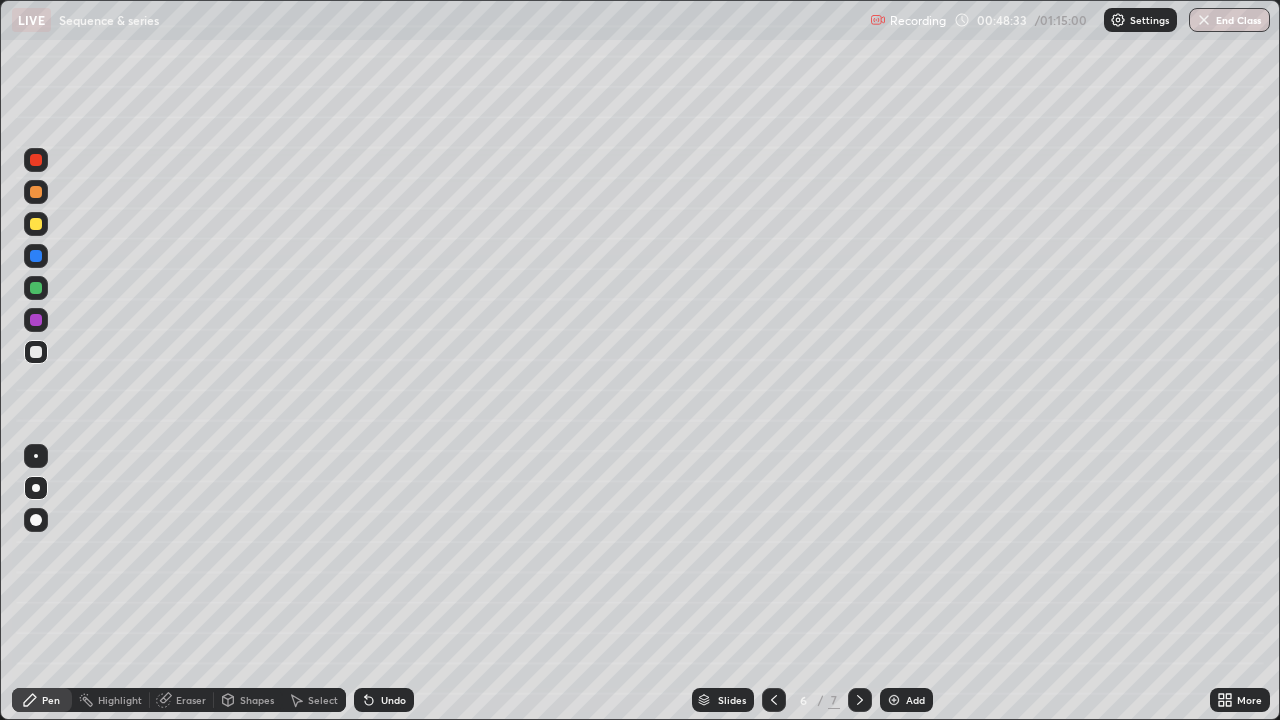 click on "Undo" at bounding box center [393, 700] 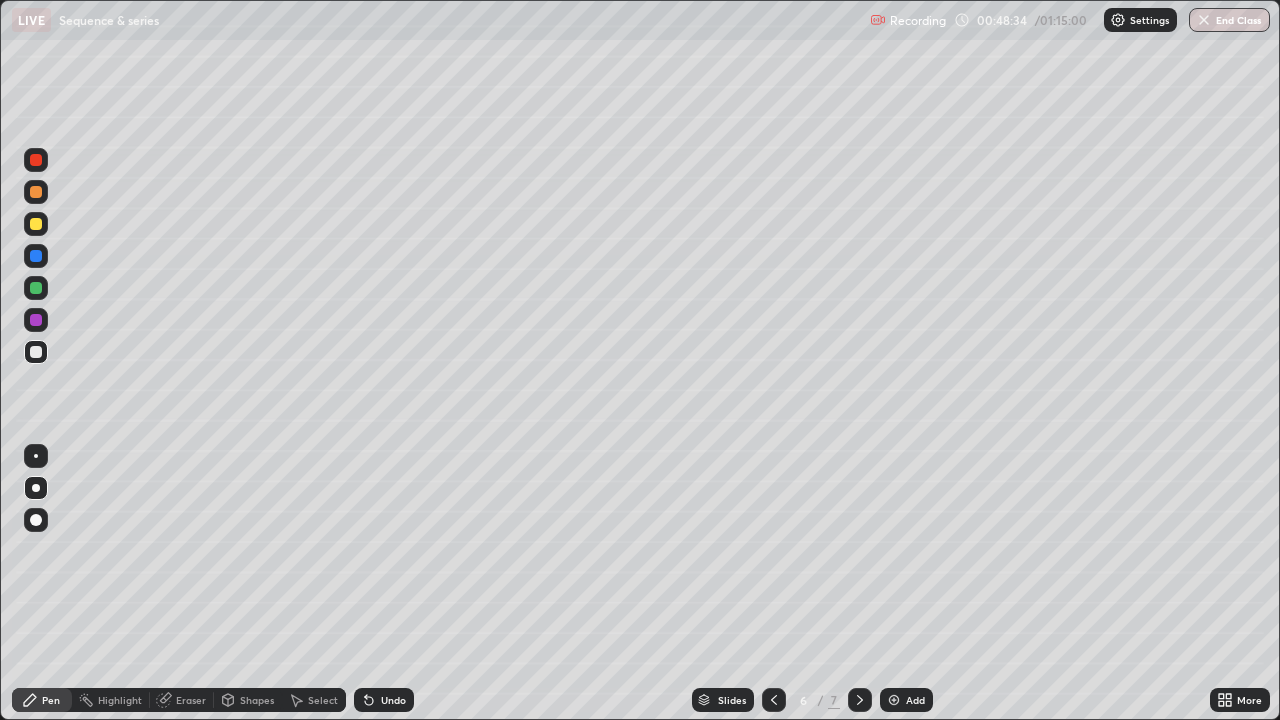 click on "Undo" at bounding box center [393, 700] 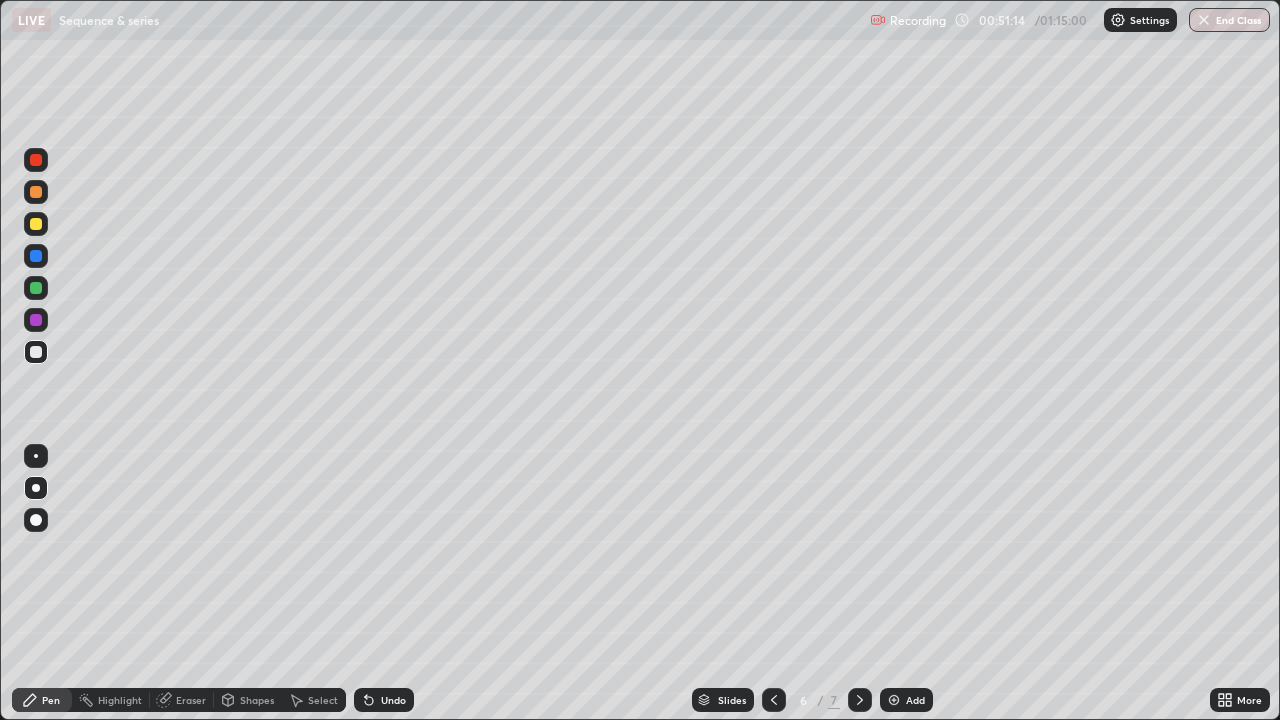 click at bounding box center [36, 320] 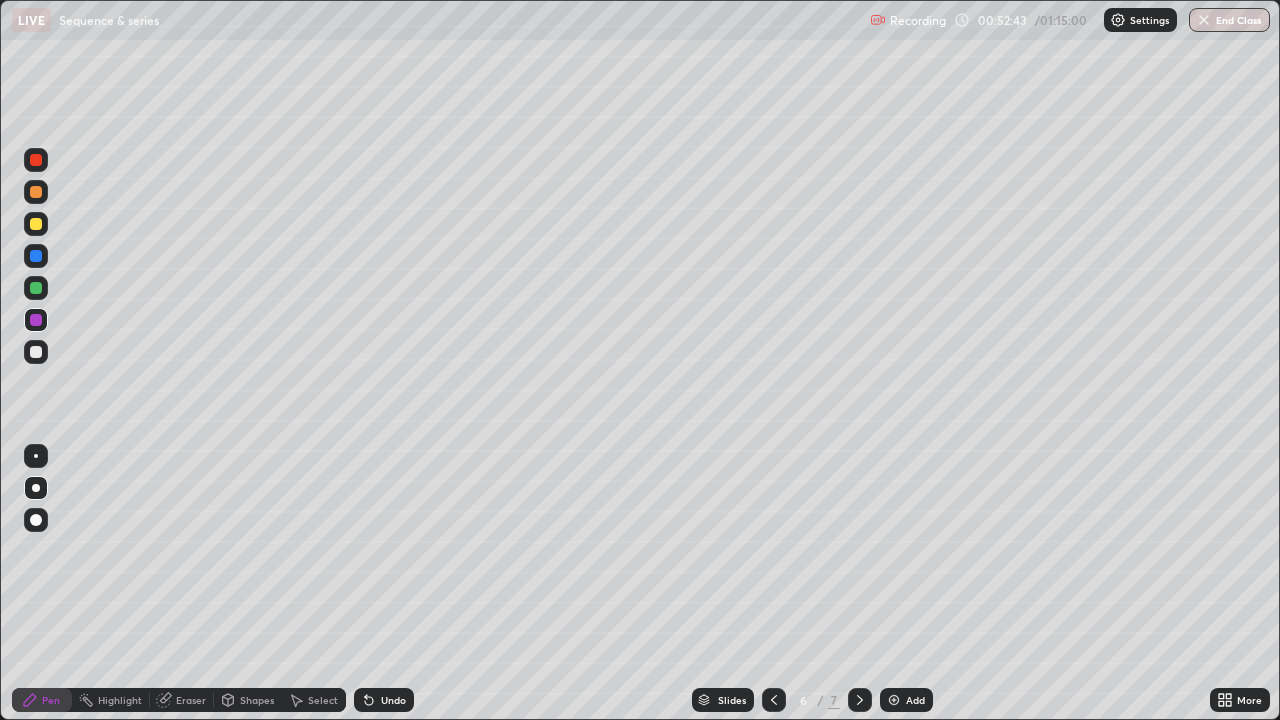 click at bounding box center (36, 352) 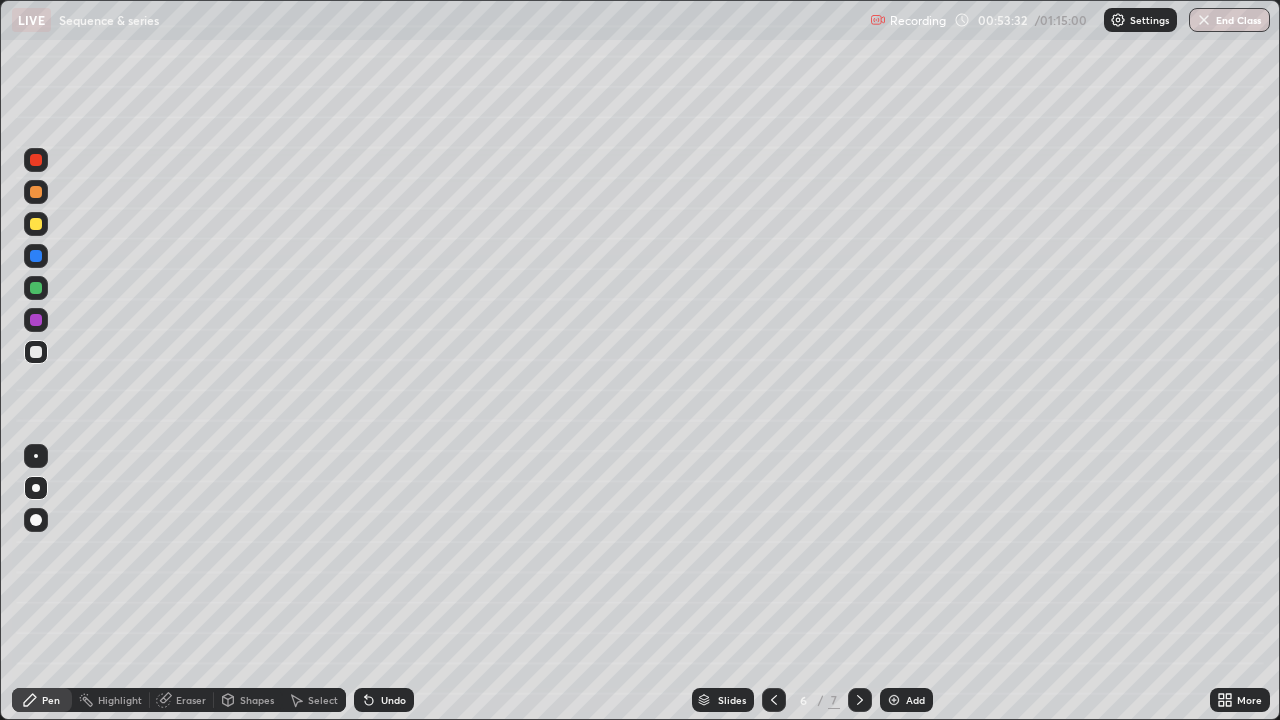 click 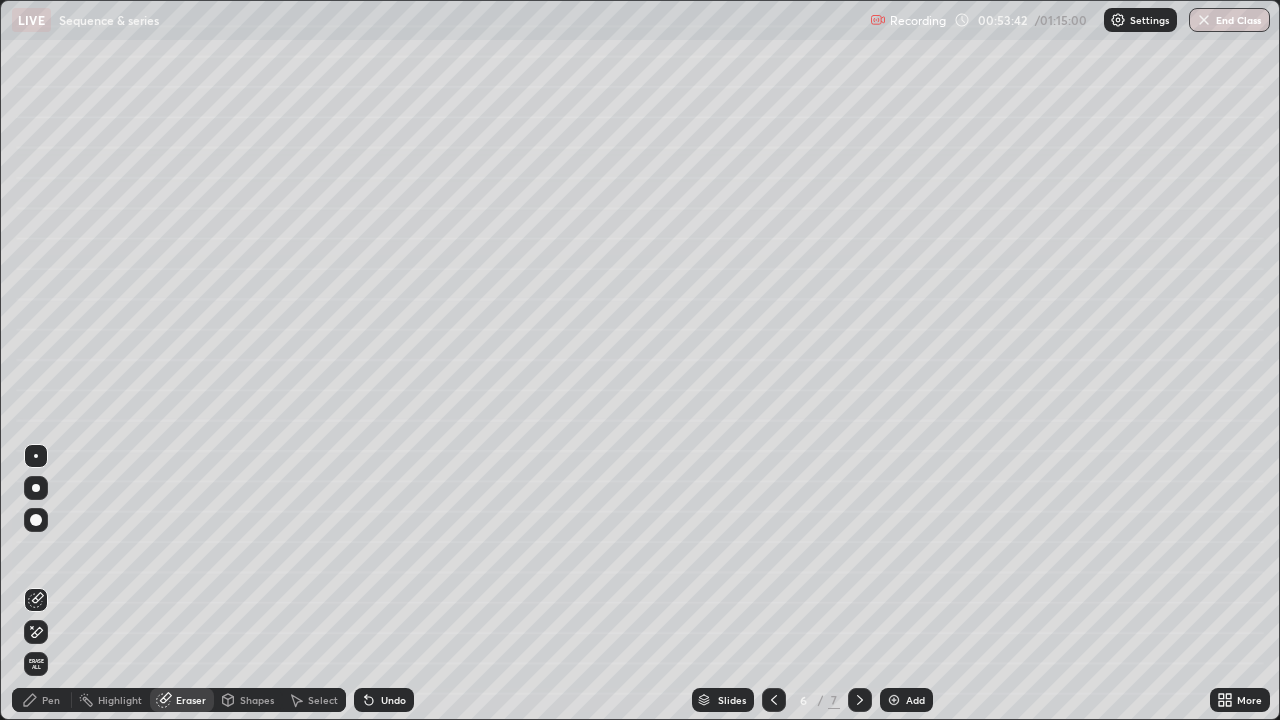 click 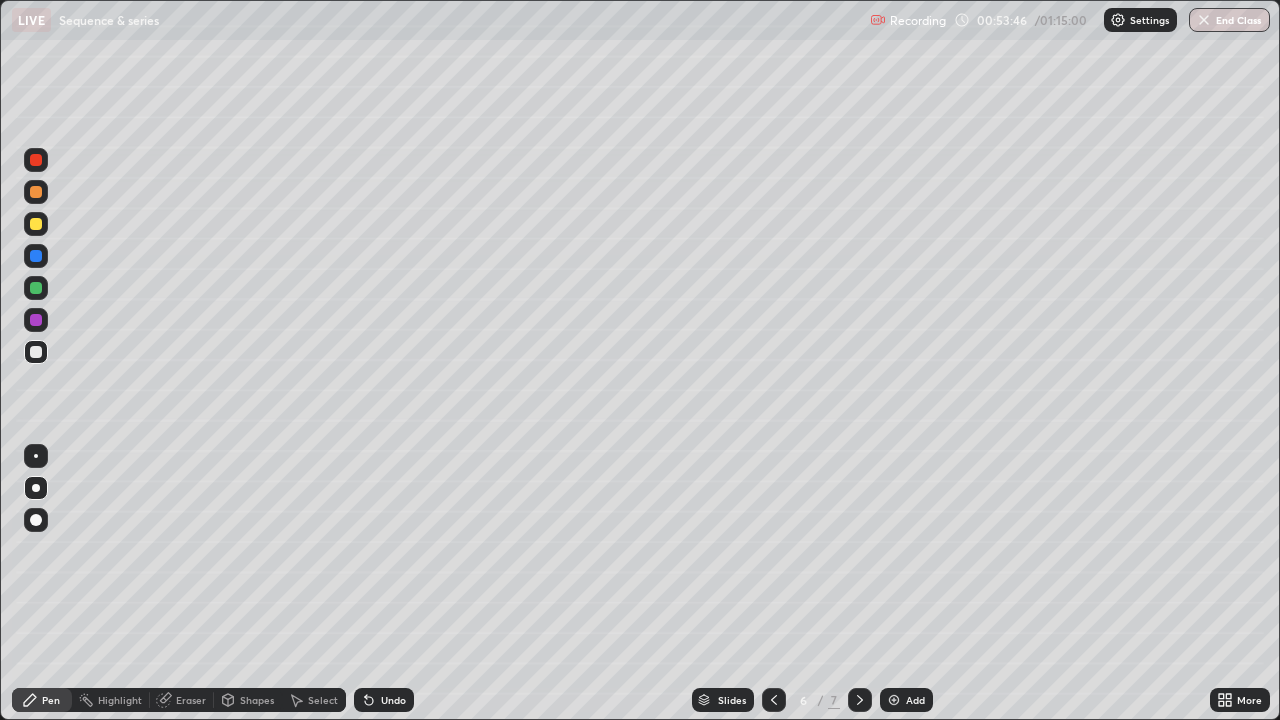 click on "Eraser" at bounding box center [191, 700] 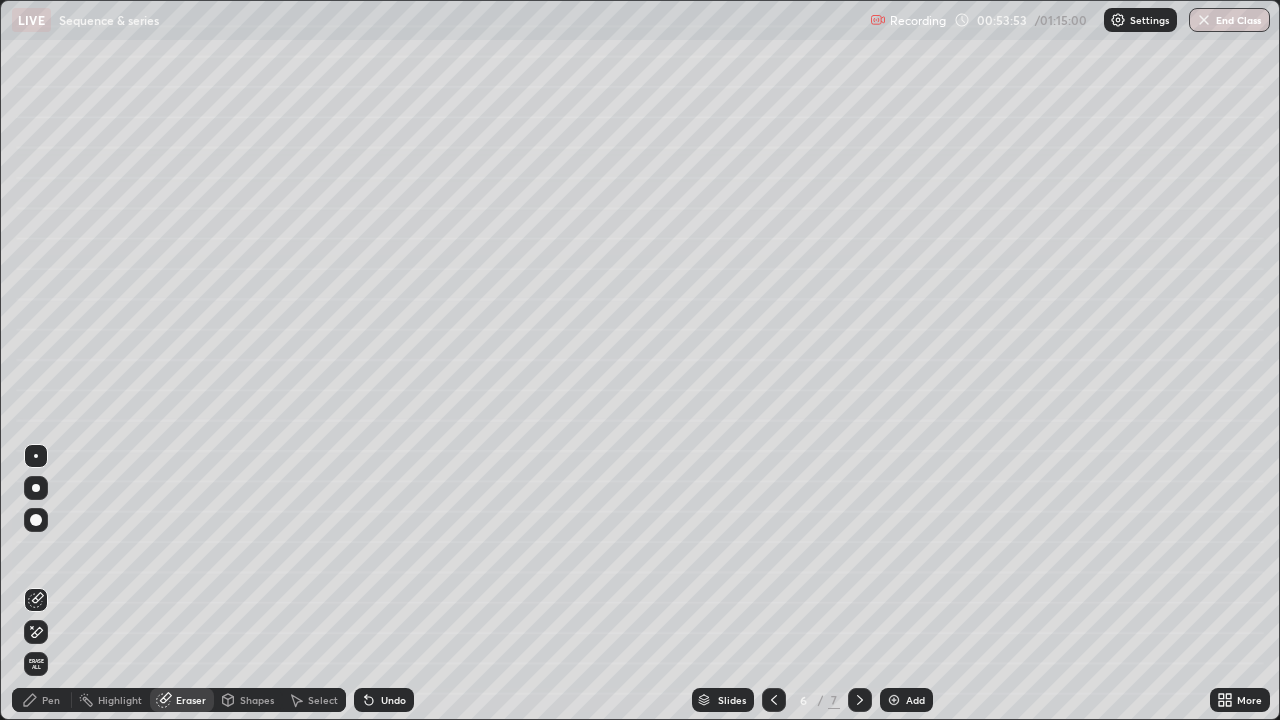 click on "Pen" at bounding box center [51, 700] 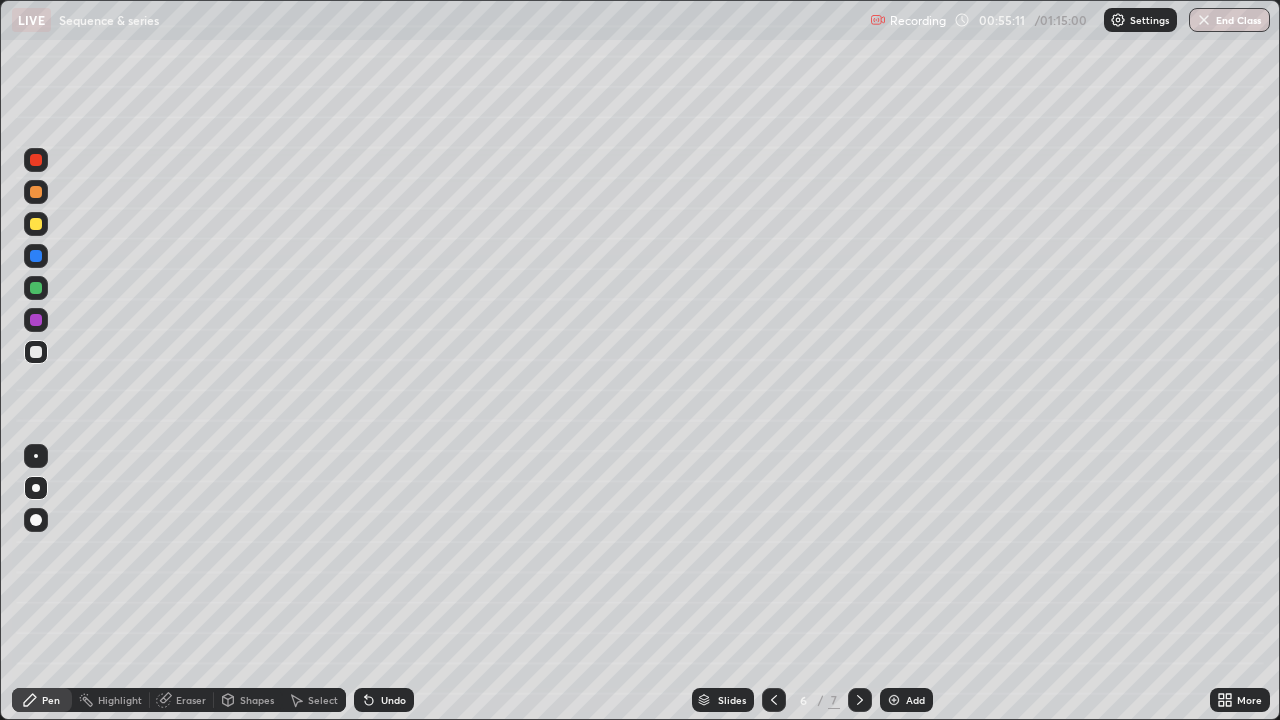 click on "Add" at bounding box center [915, 700] 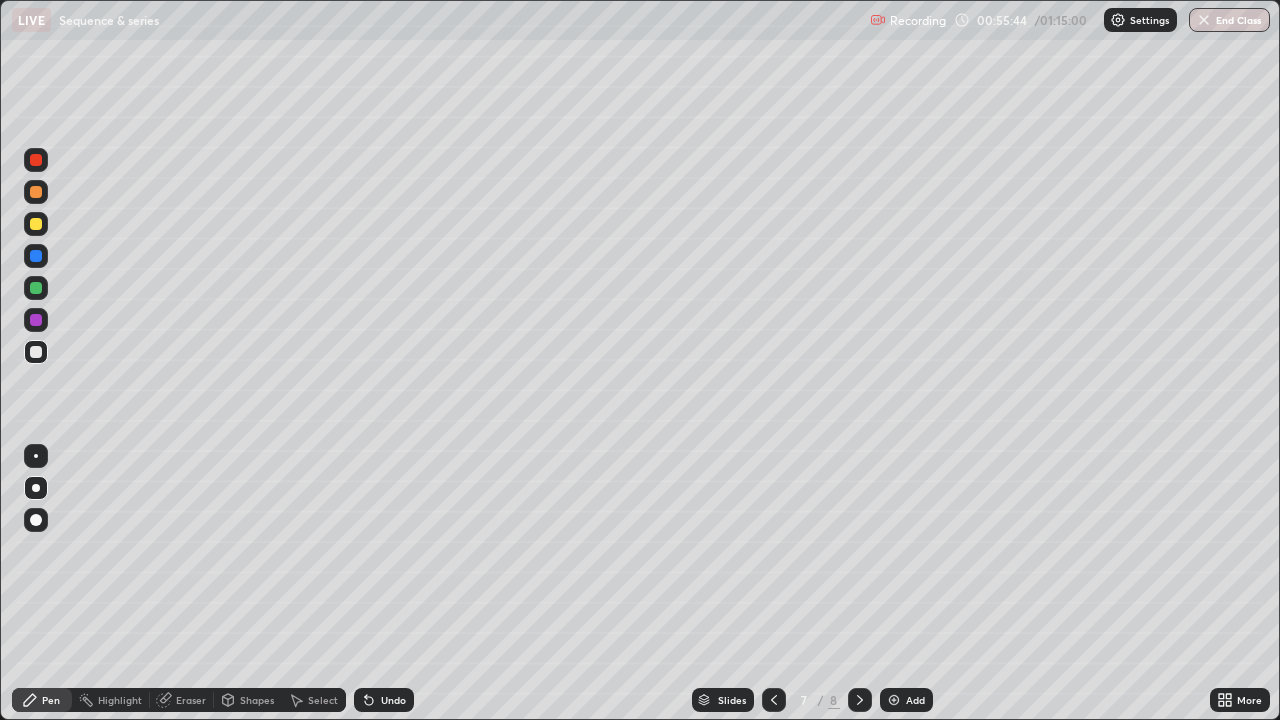 click at bounding box center (36, 224) 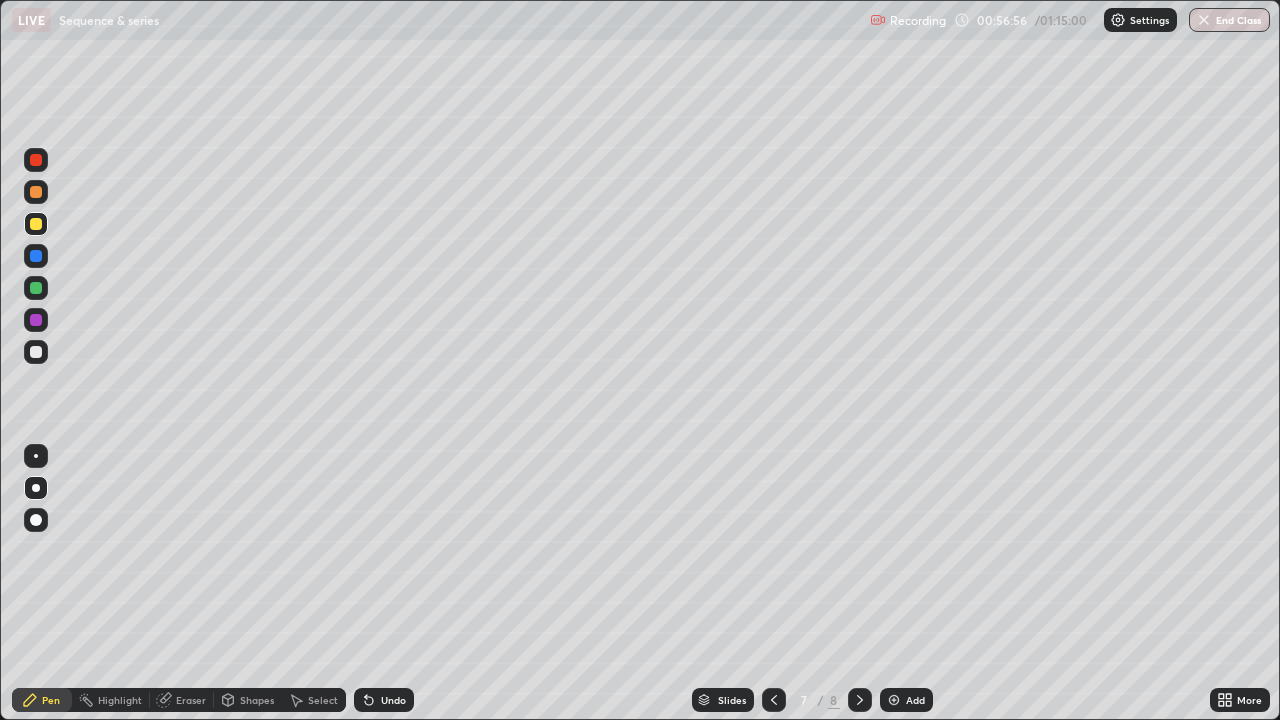 click at bounding box center (36, 352) 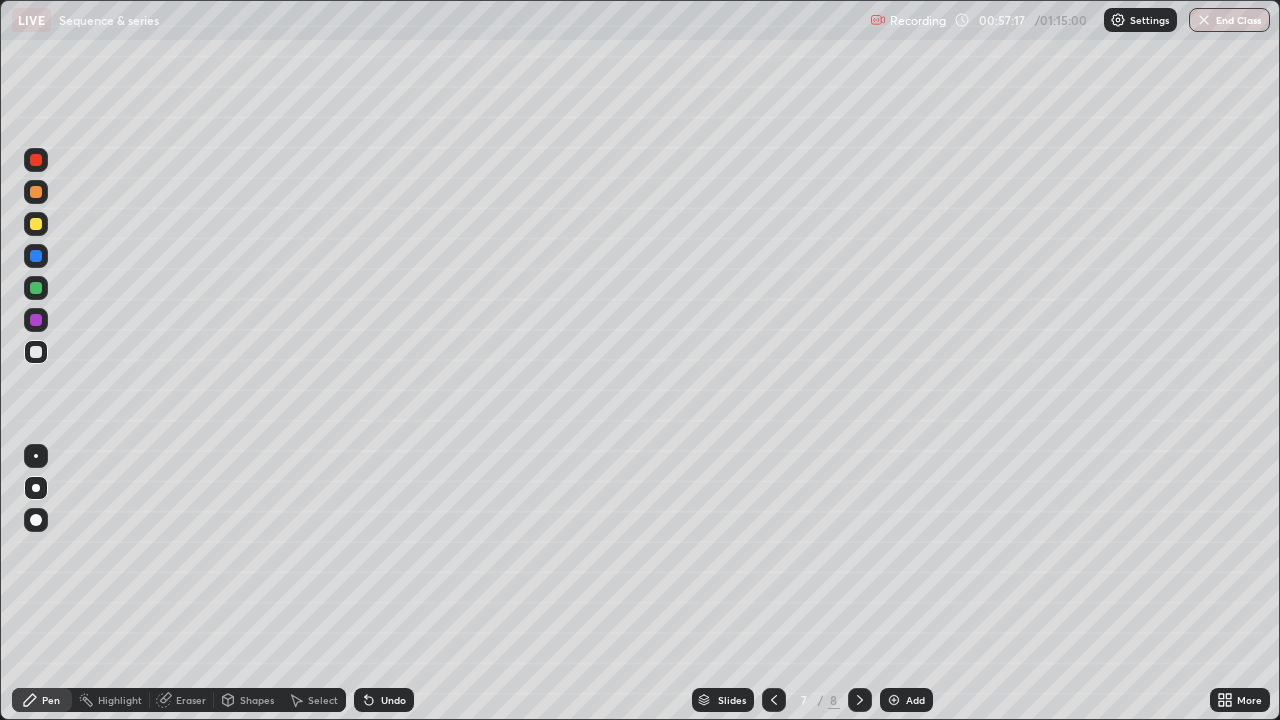click at bounding box center [36, 288] 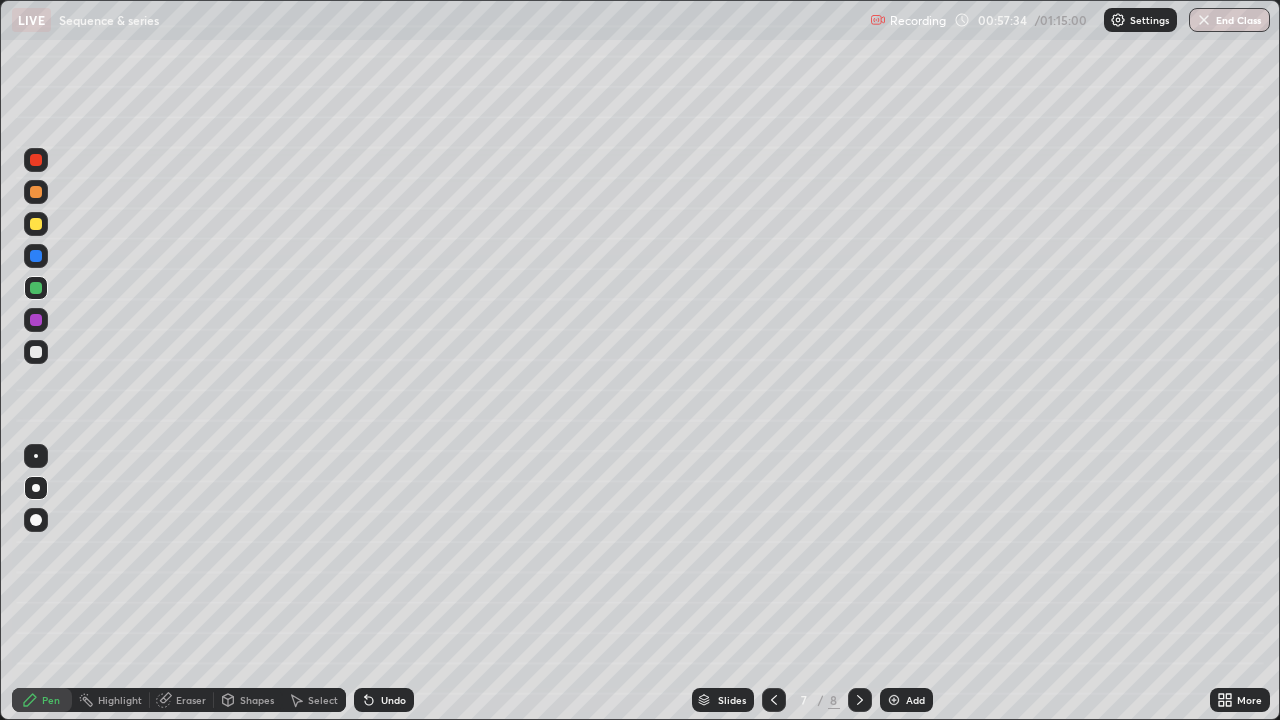 click at bounding box center (36, 352) 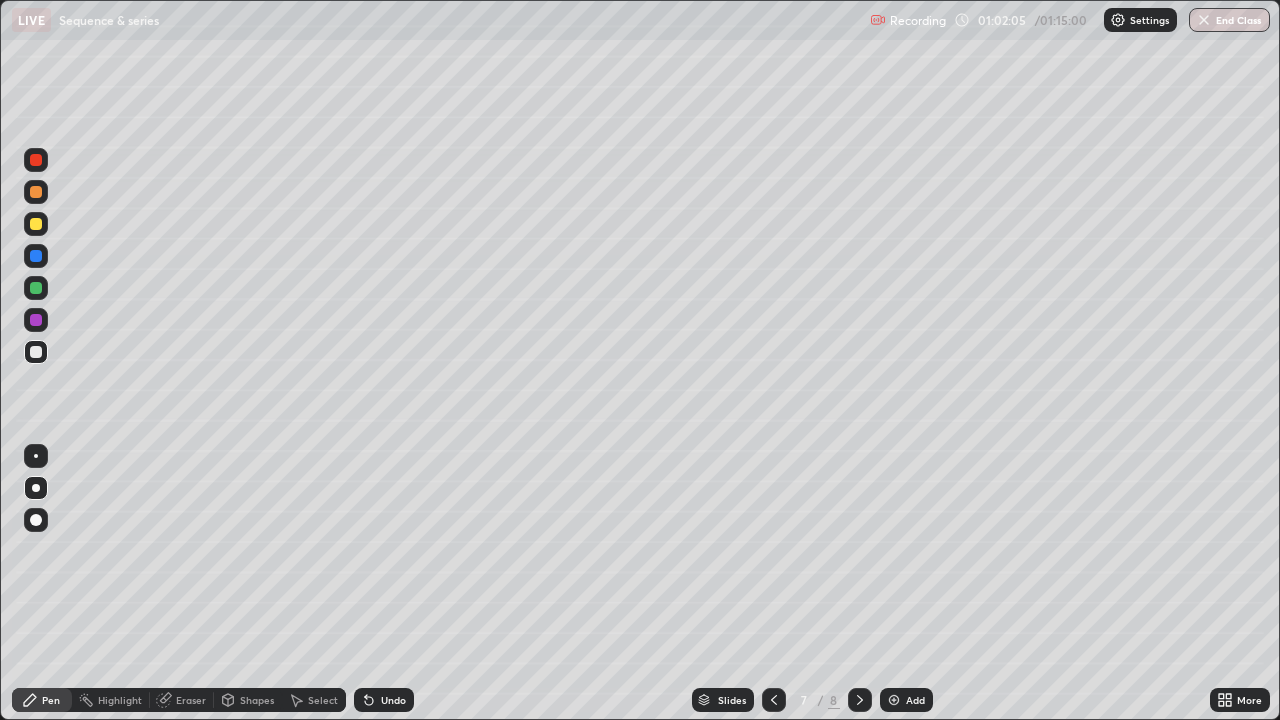 click on "End Class" at bounding box center [1229, 20] 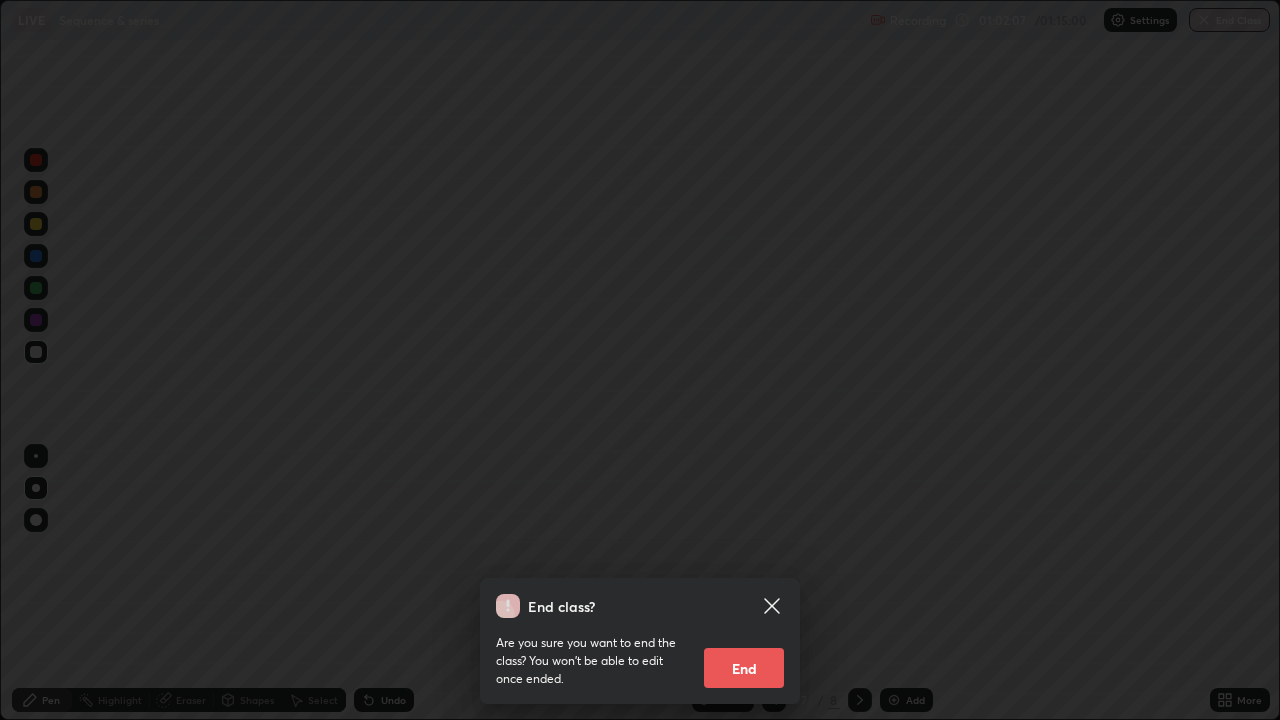 click on "End" at bounding box center [744, 668] 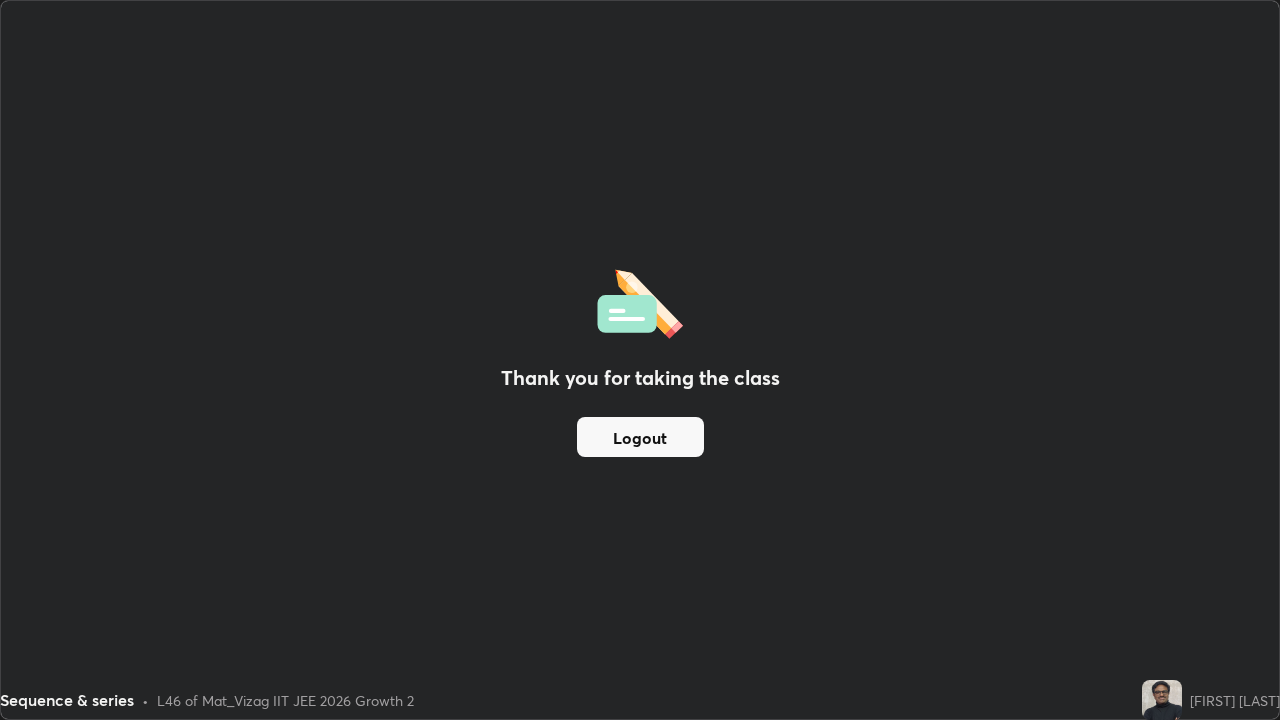click on "Logout" at bounding box center [640, 437] 